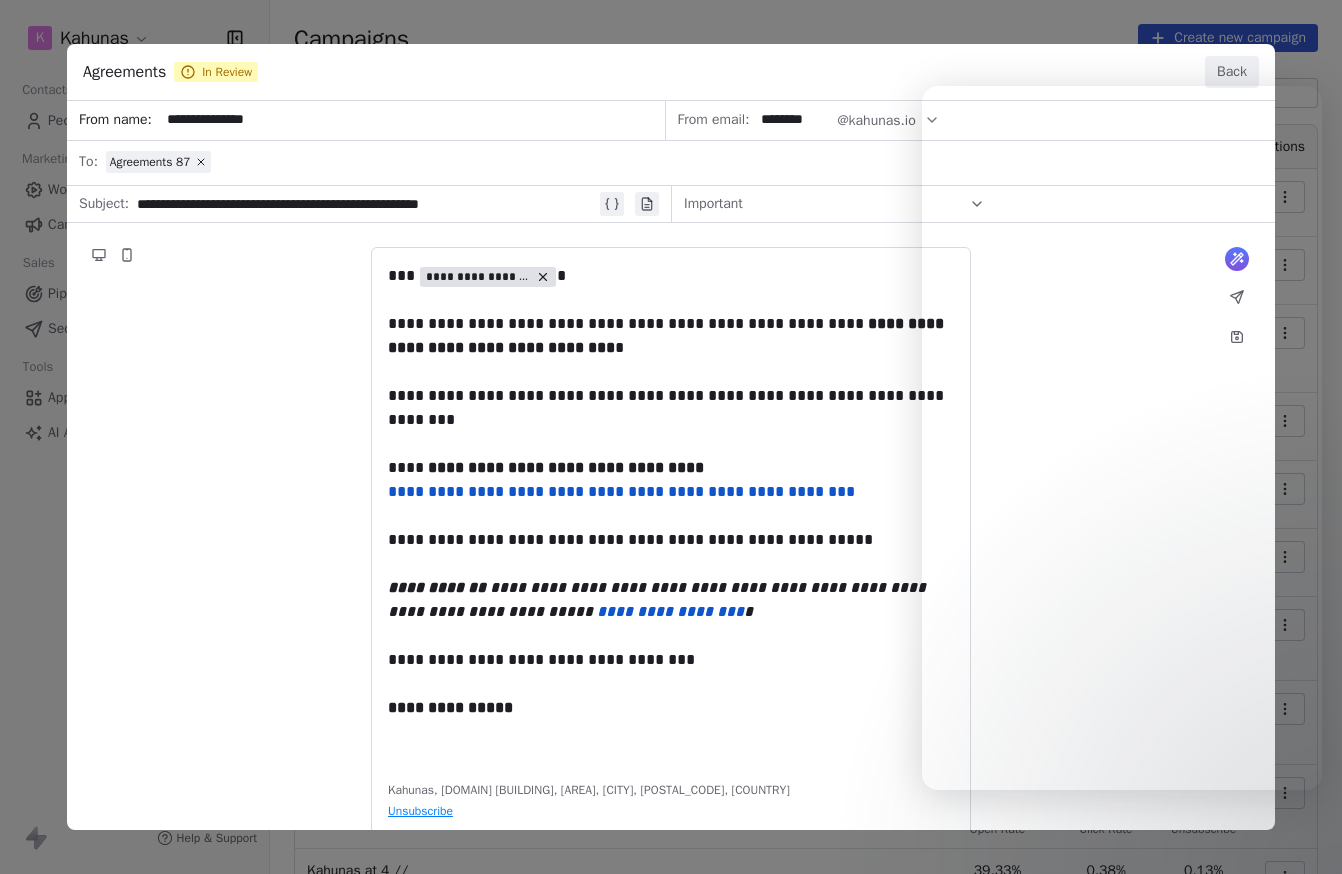 click on "**********" at bounding box center (671, 437) 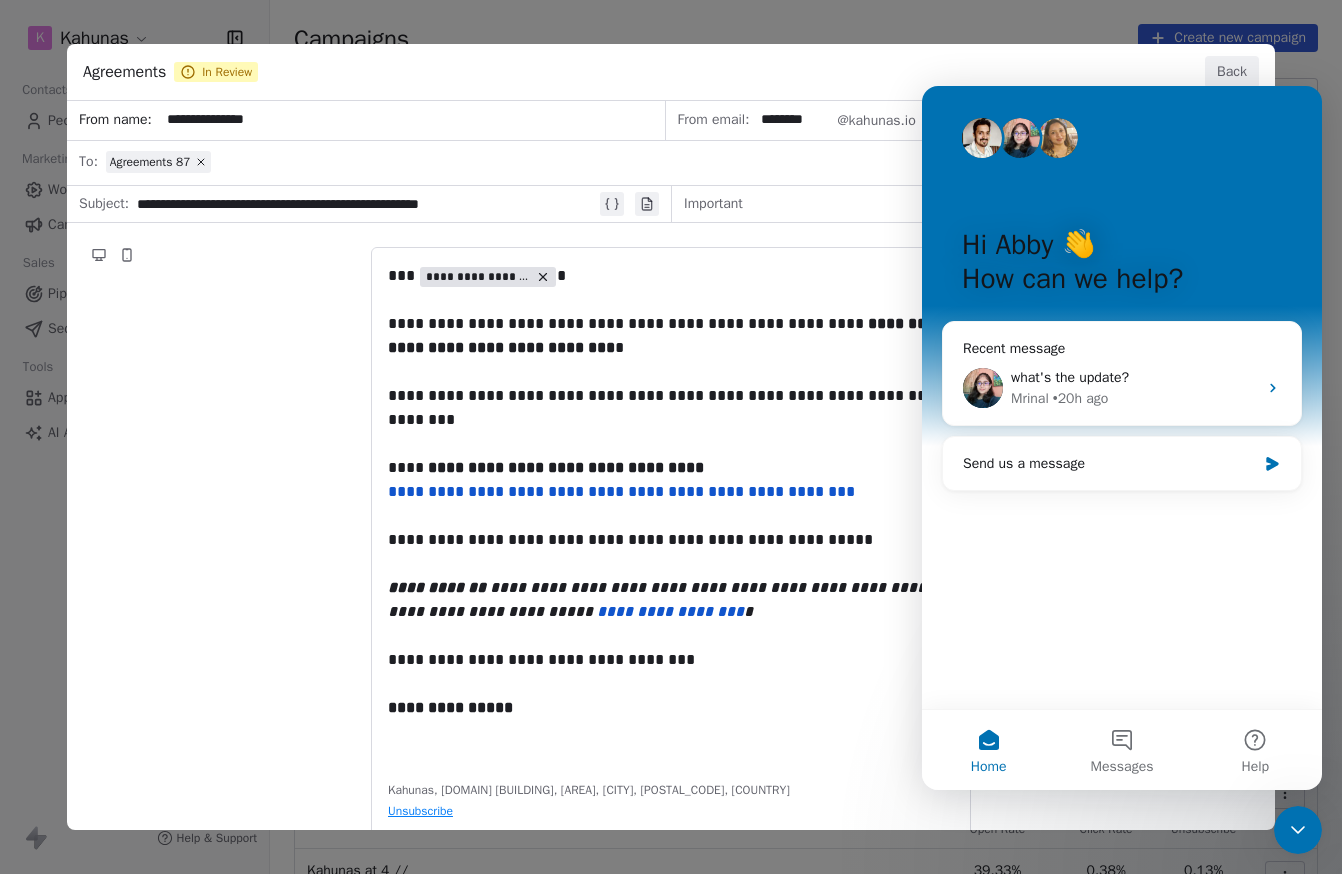 scroll, scrollTop: 0, scrollLeft: 0, axis: both 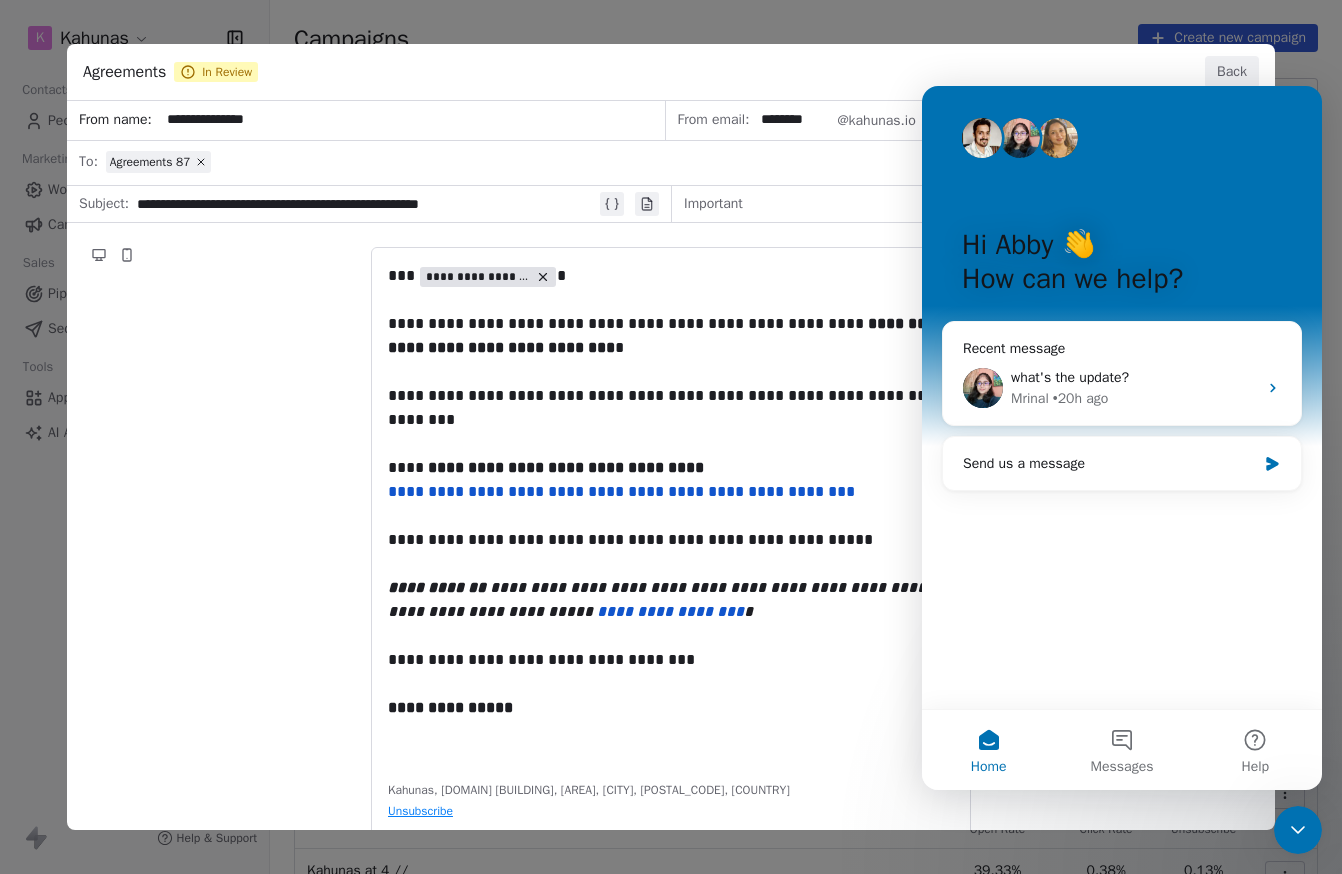 click on "Back" at bounding box center [1232, 72] 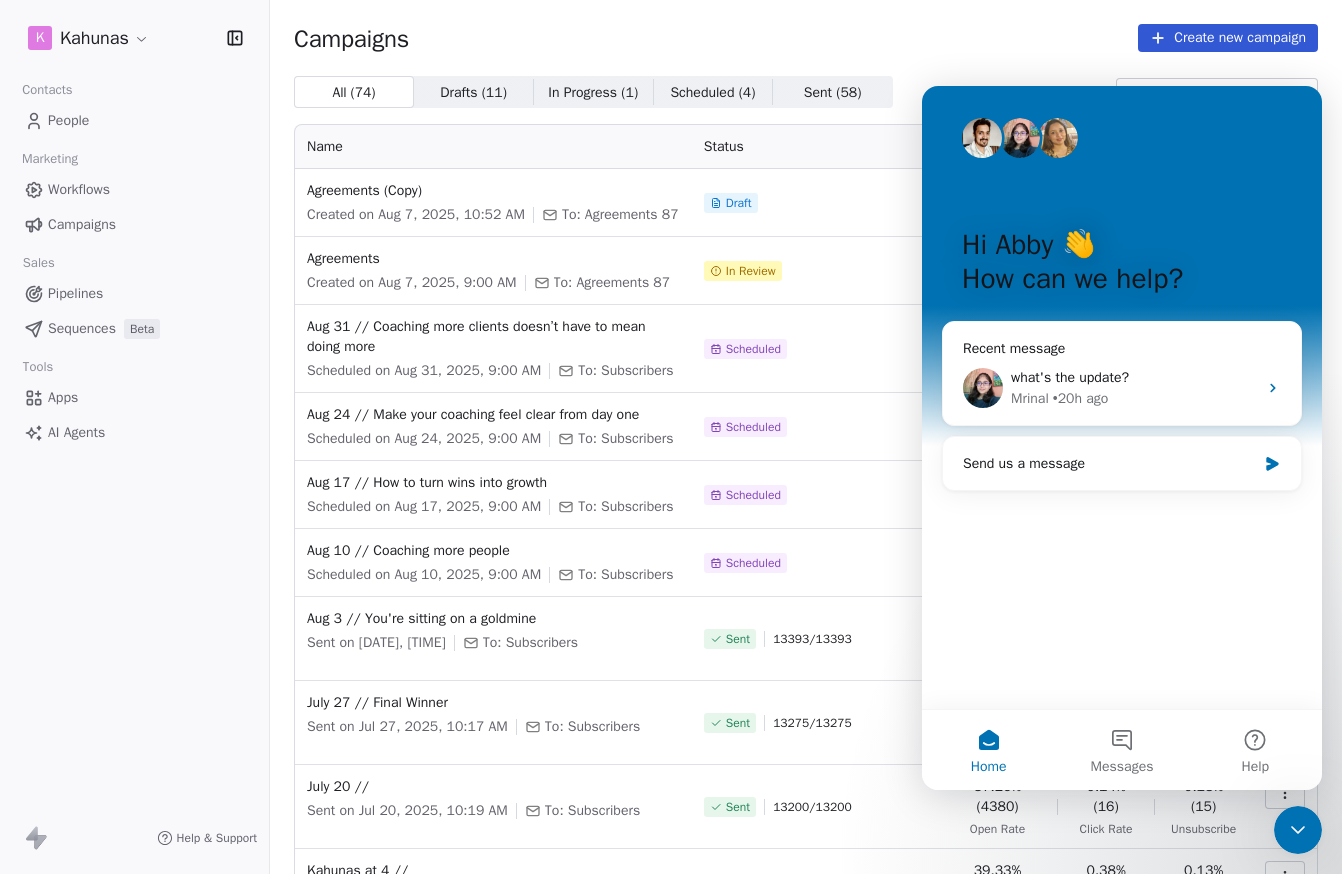 click on "Scheduled" at bounding box center (817, 349) 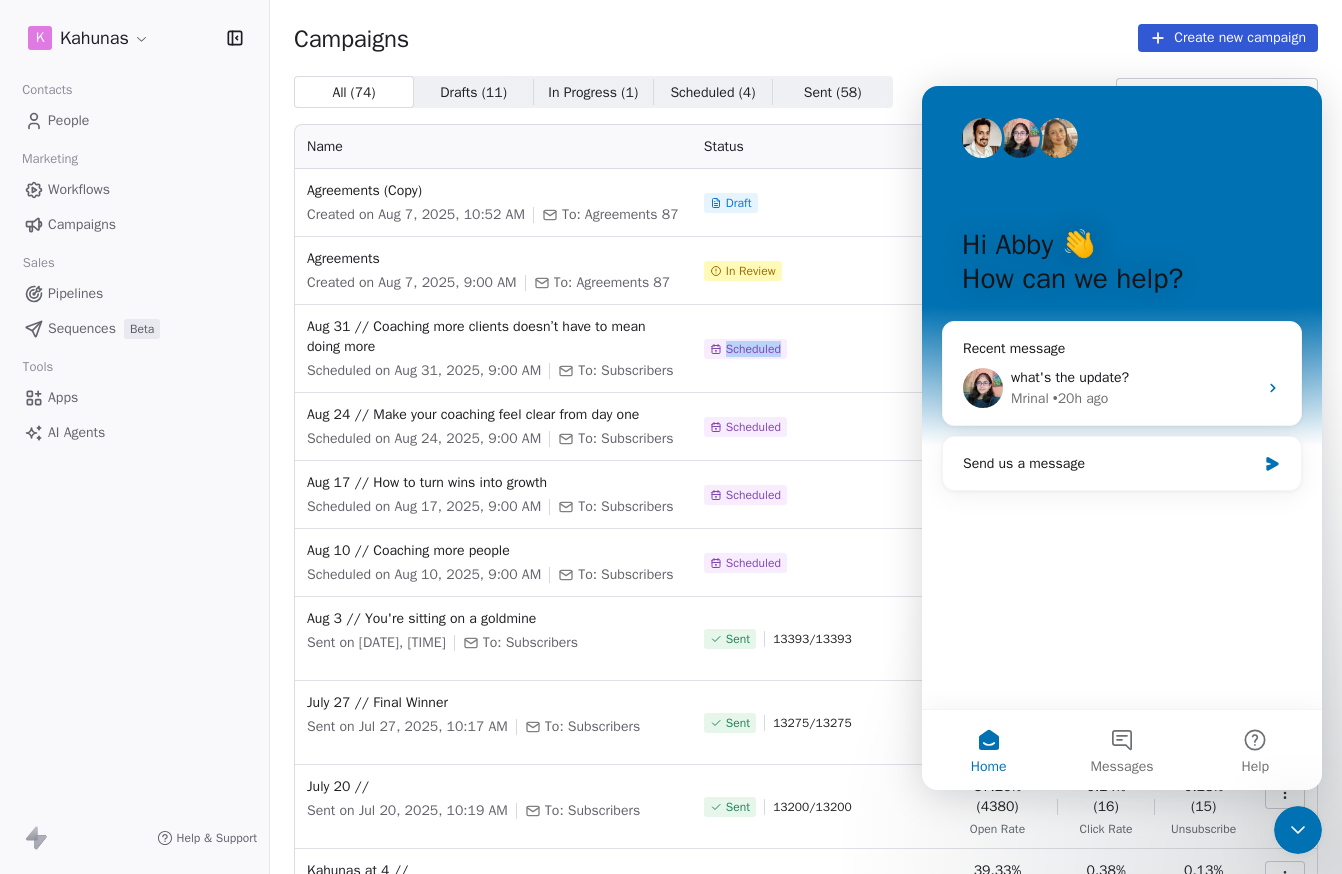click on "Draft" at bounding box center [817, 203] 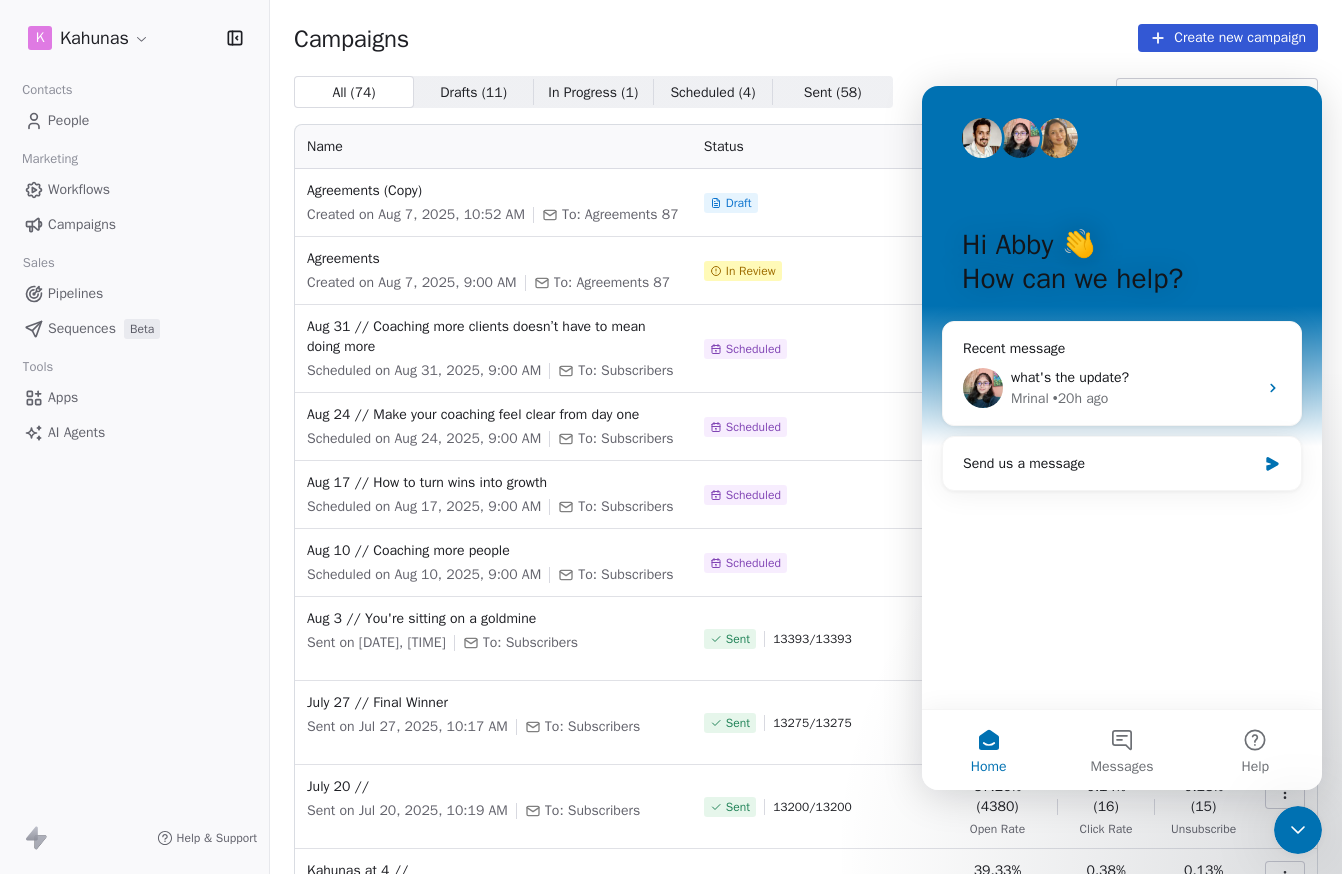click 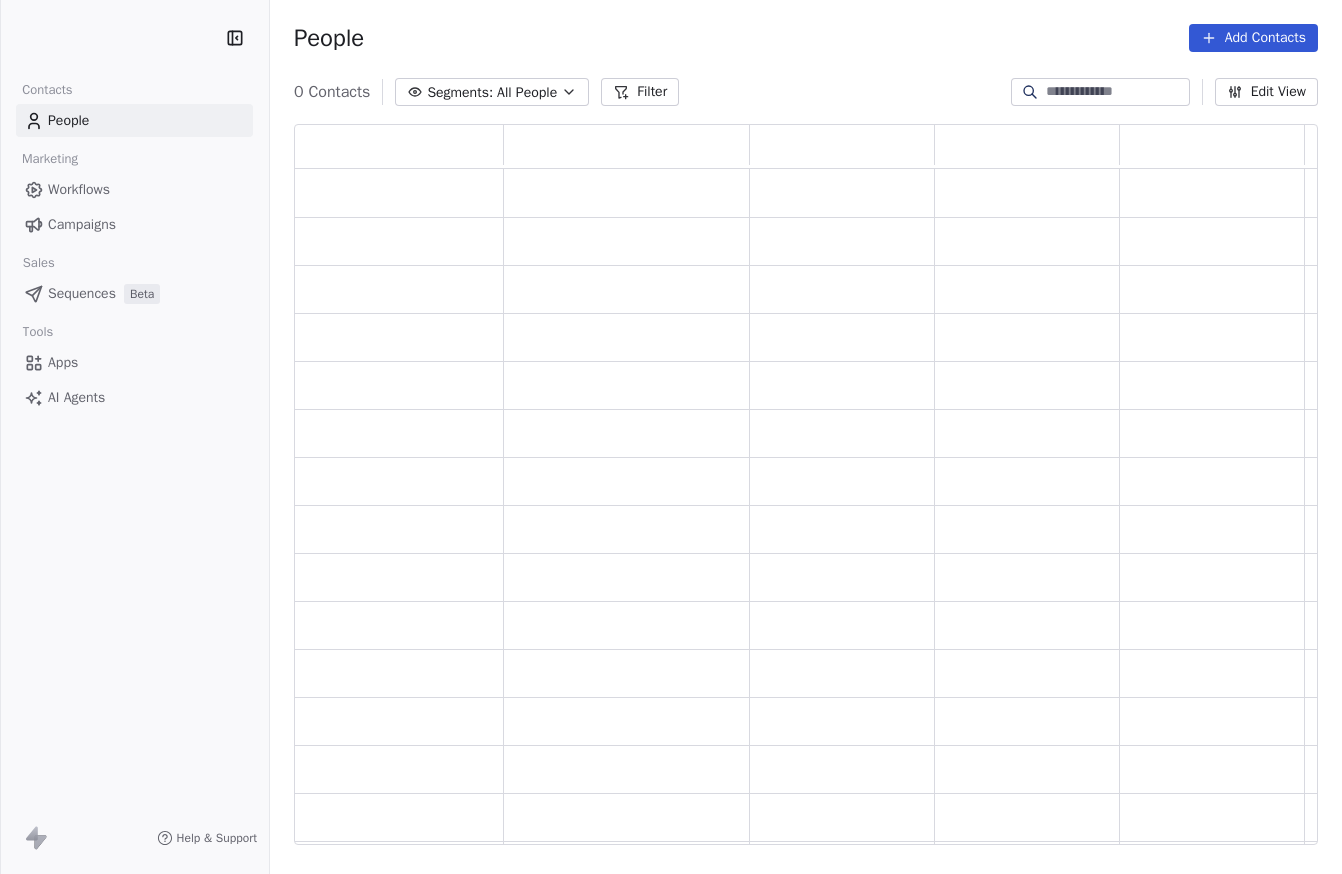 scroll, scrollTop: 0, scrollLeft: 0, axis: both 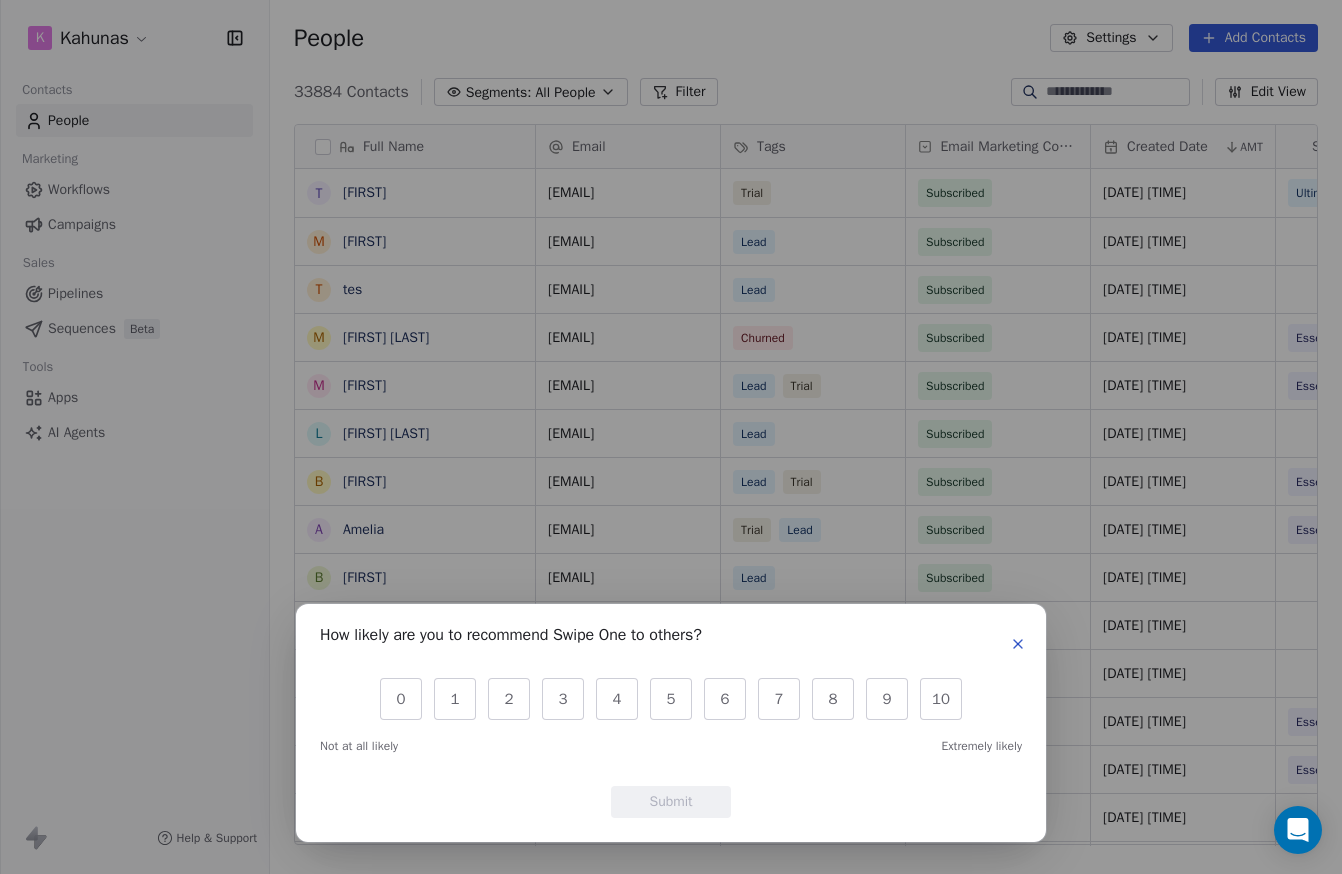 click 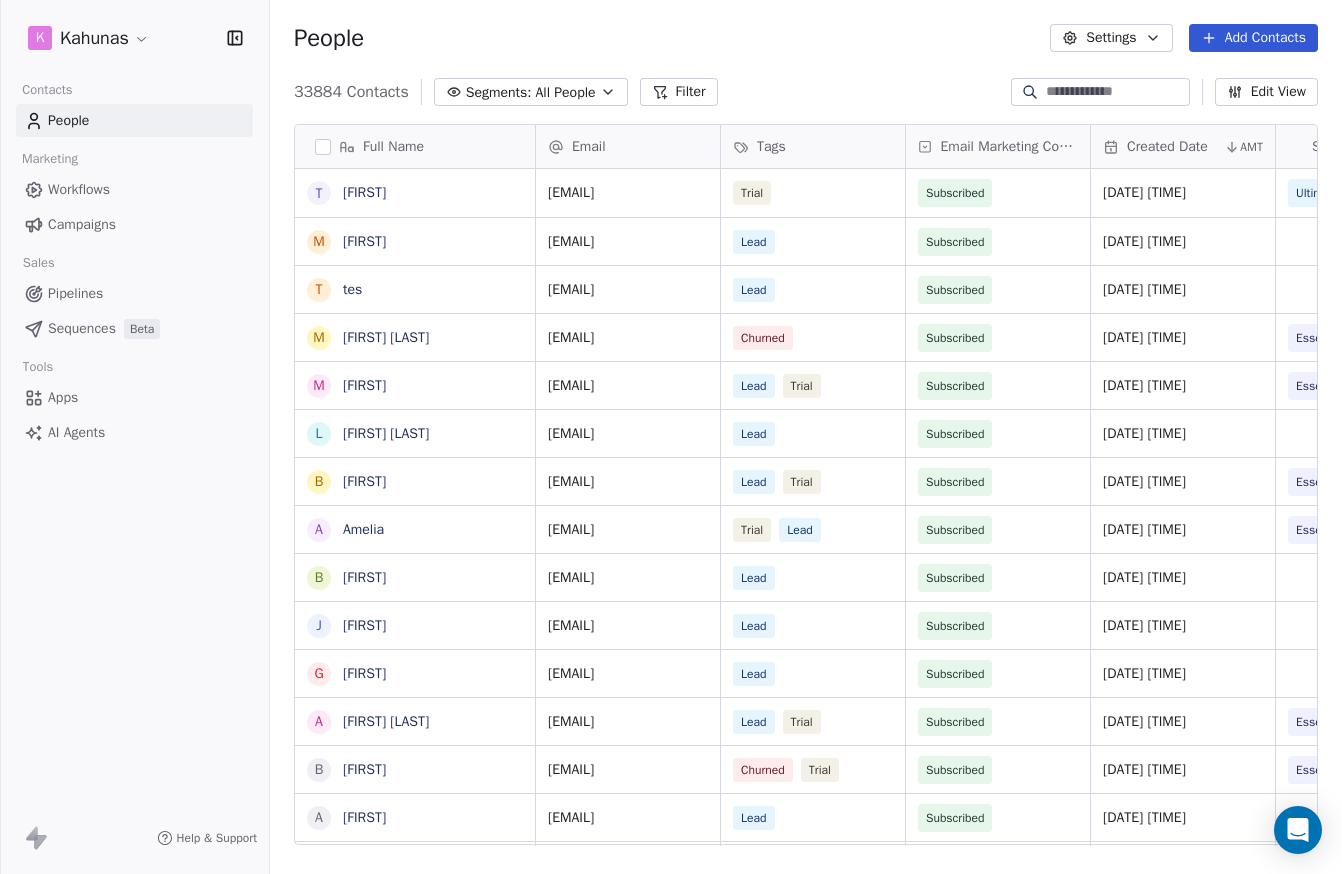 click on "Workflows" at bounding box center [79, 189] 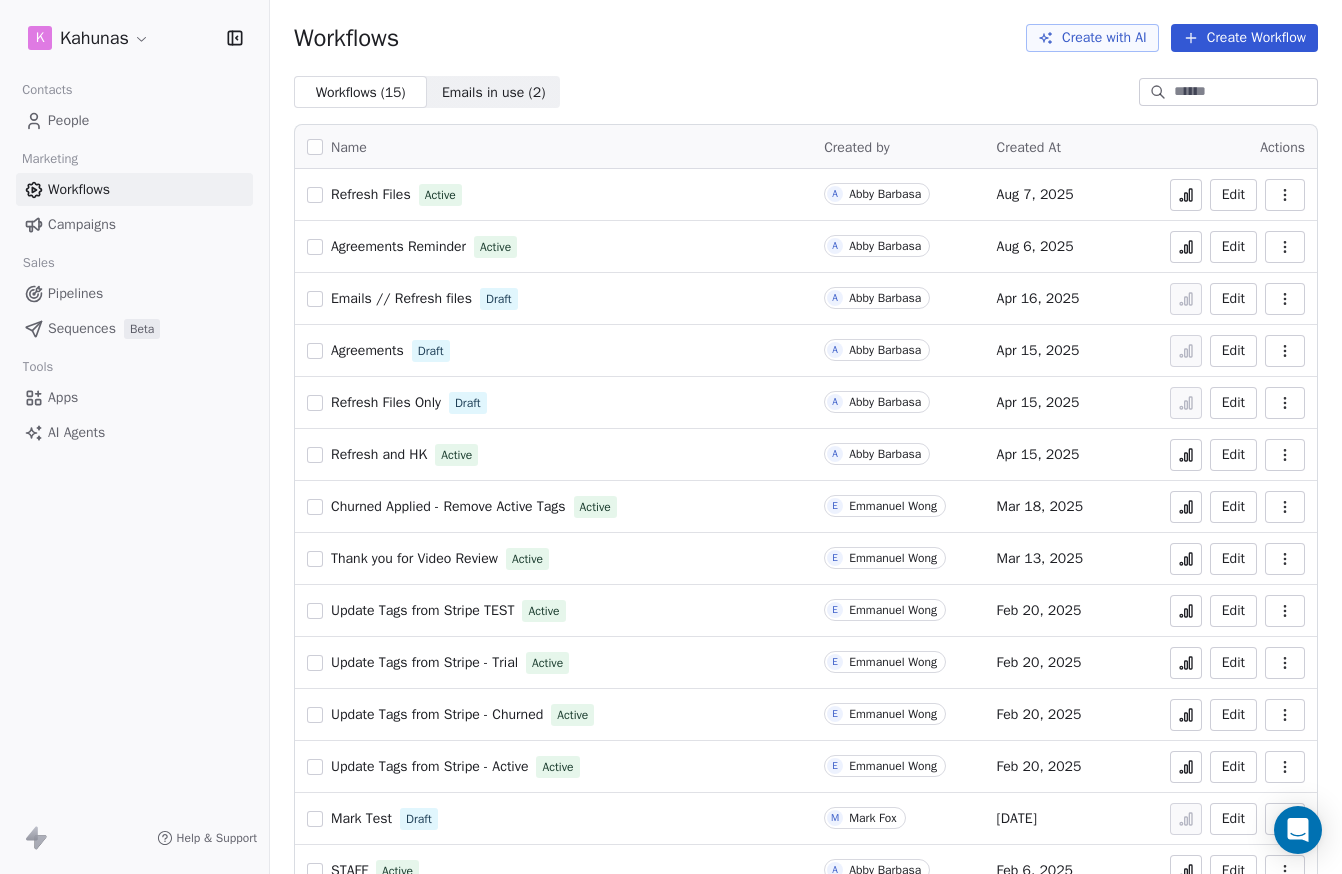 click on "Refresh Files" at bounding box center (371, 194) 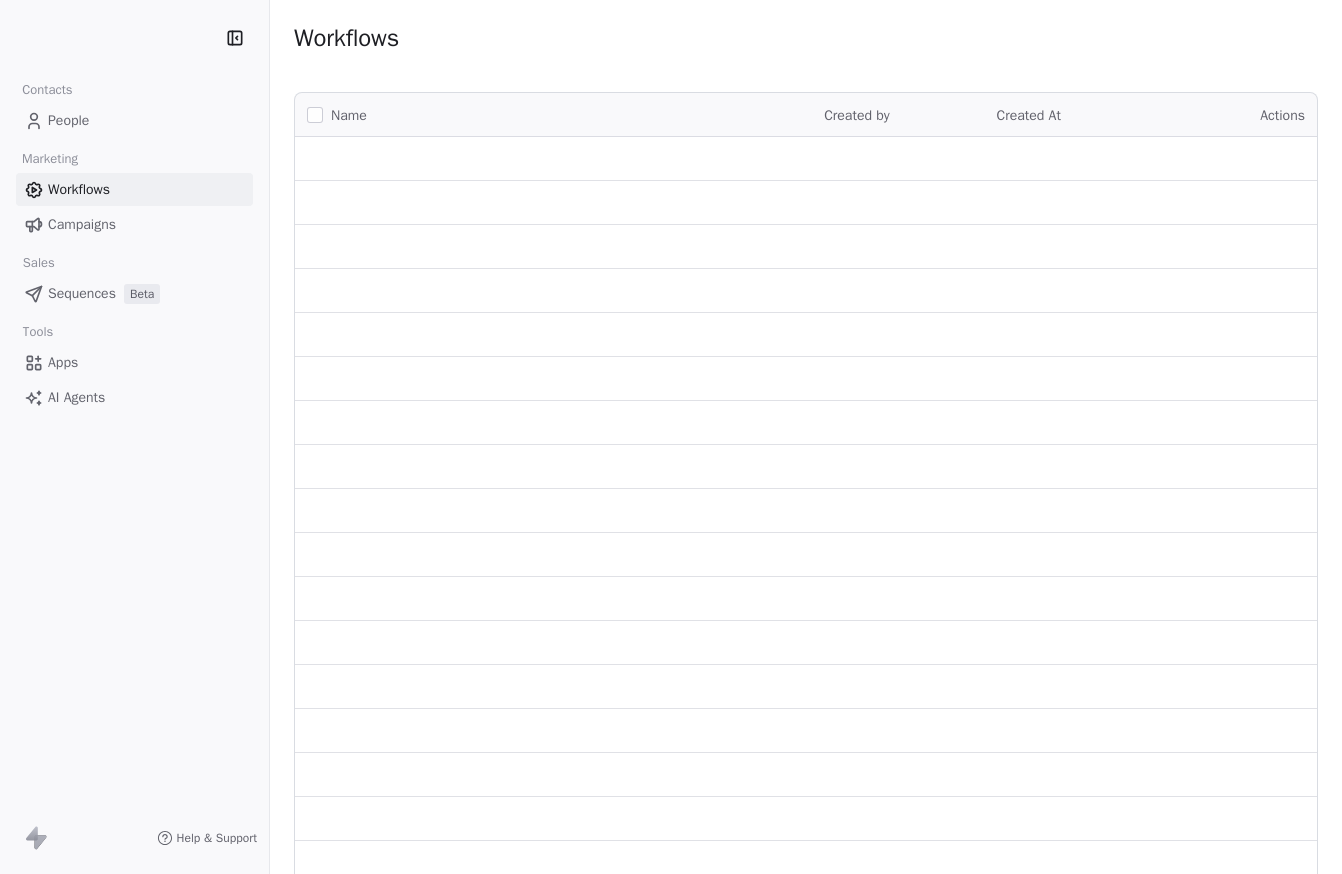 scroll, scrollTop: 0, scrollLeft: 0, axis: both 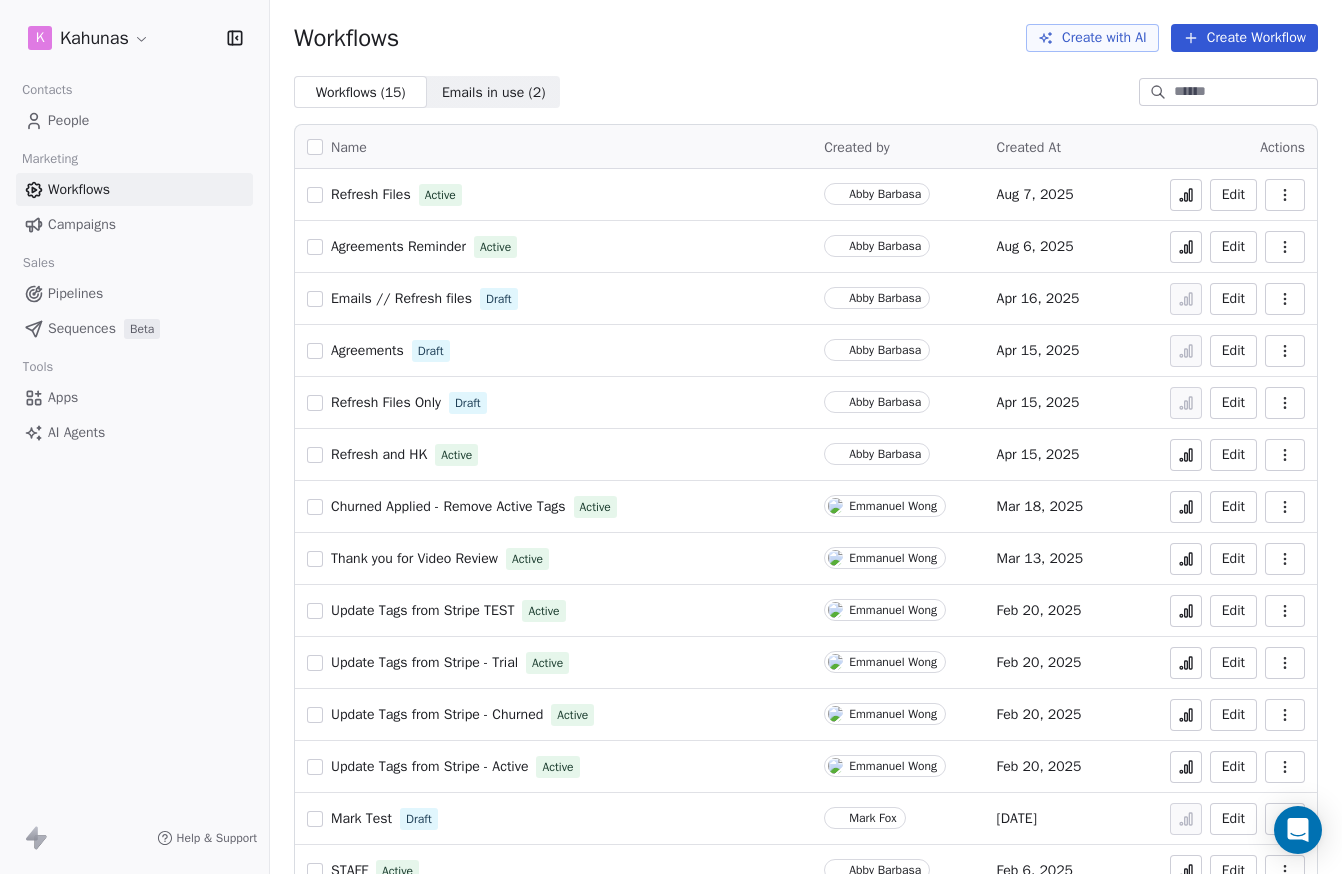 click on "Emails in use ( 2 )" at bounding box center [494, 92] 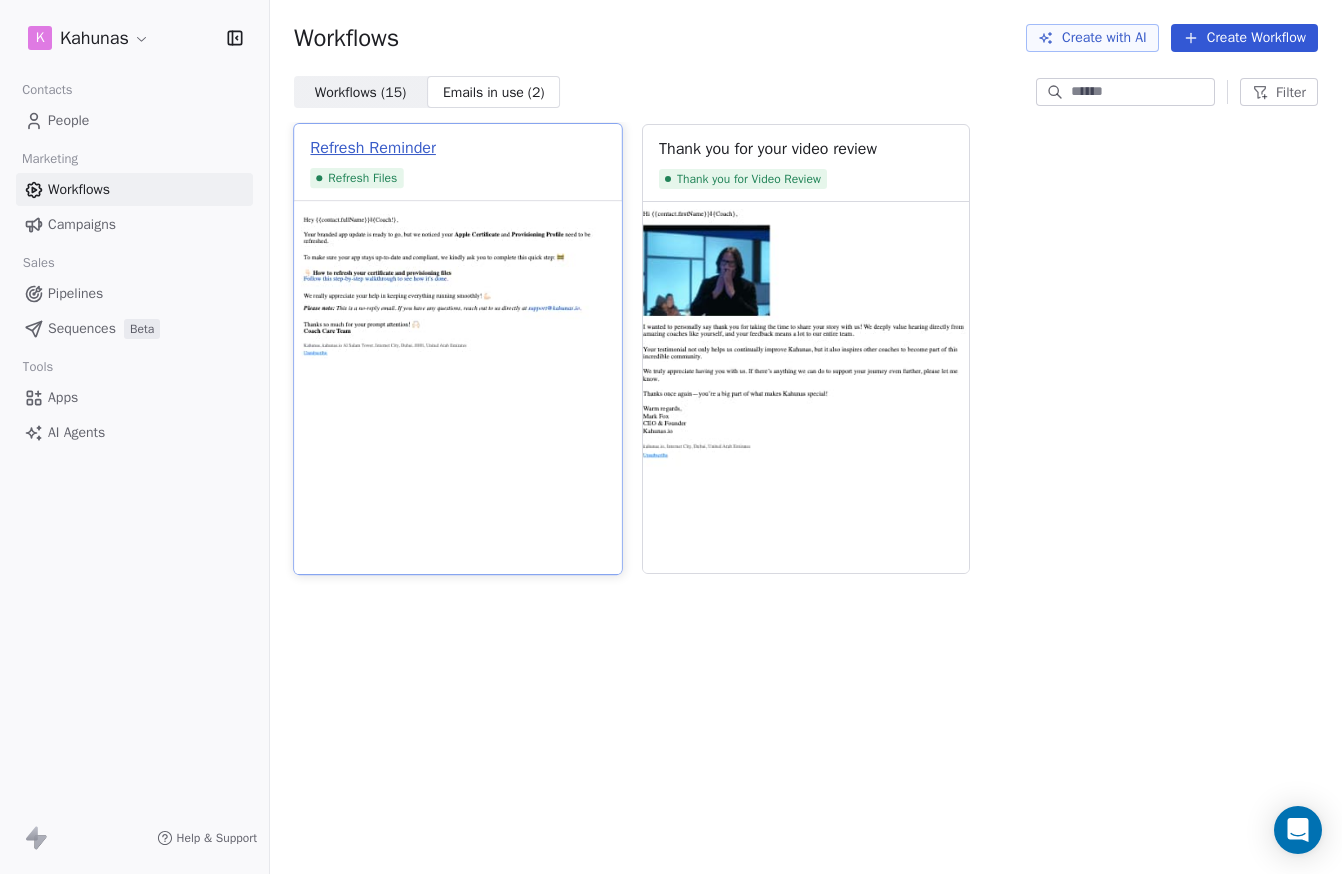 click on "Refresh Reminder" at bounding box center (373, 148) 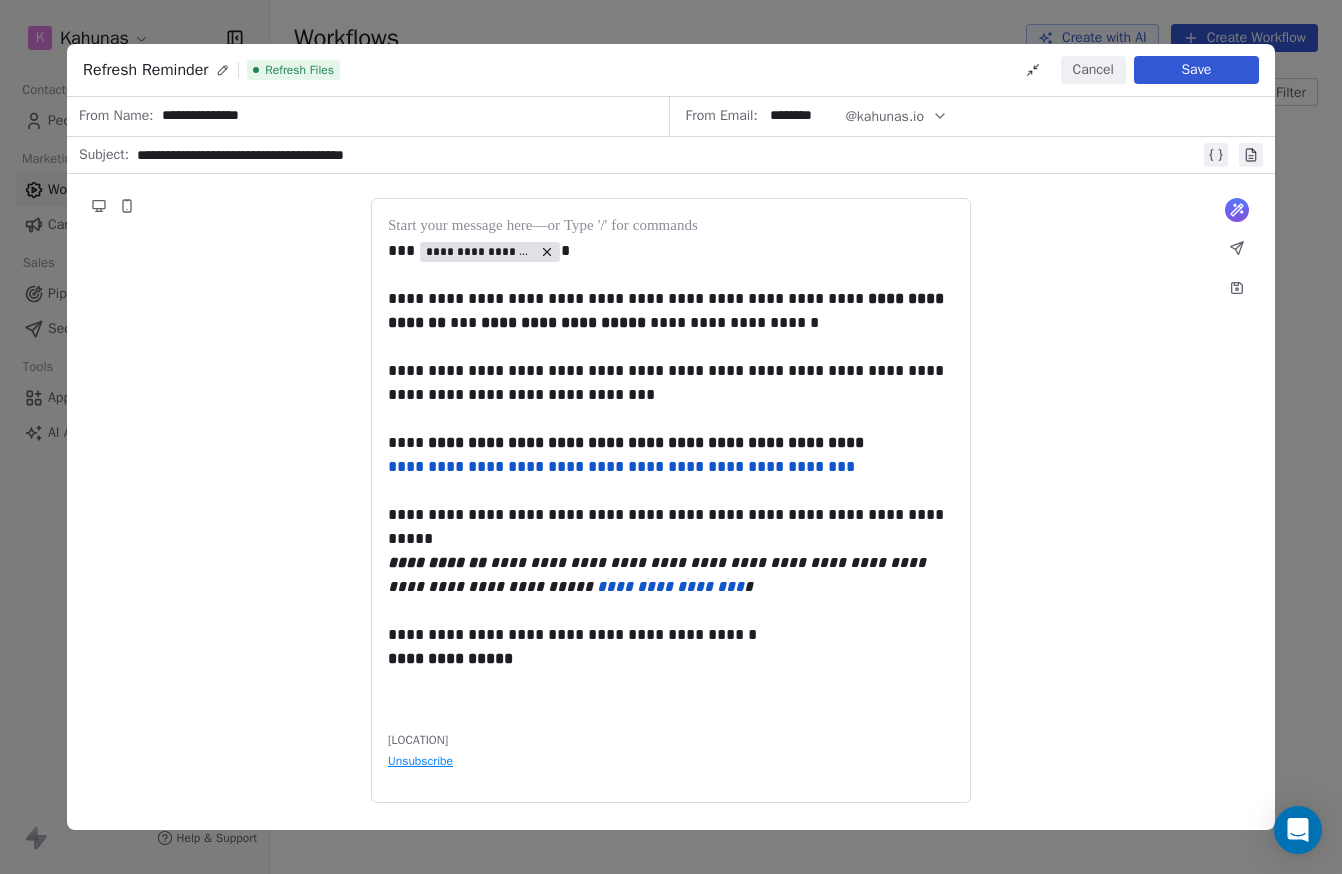 click on "Cancel" at bounding box center (1093, 70) 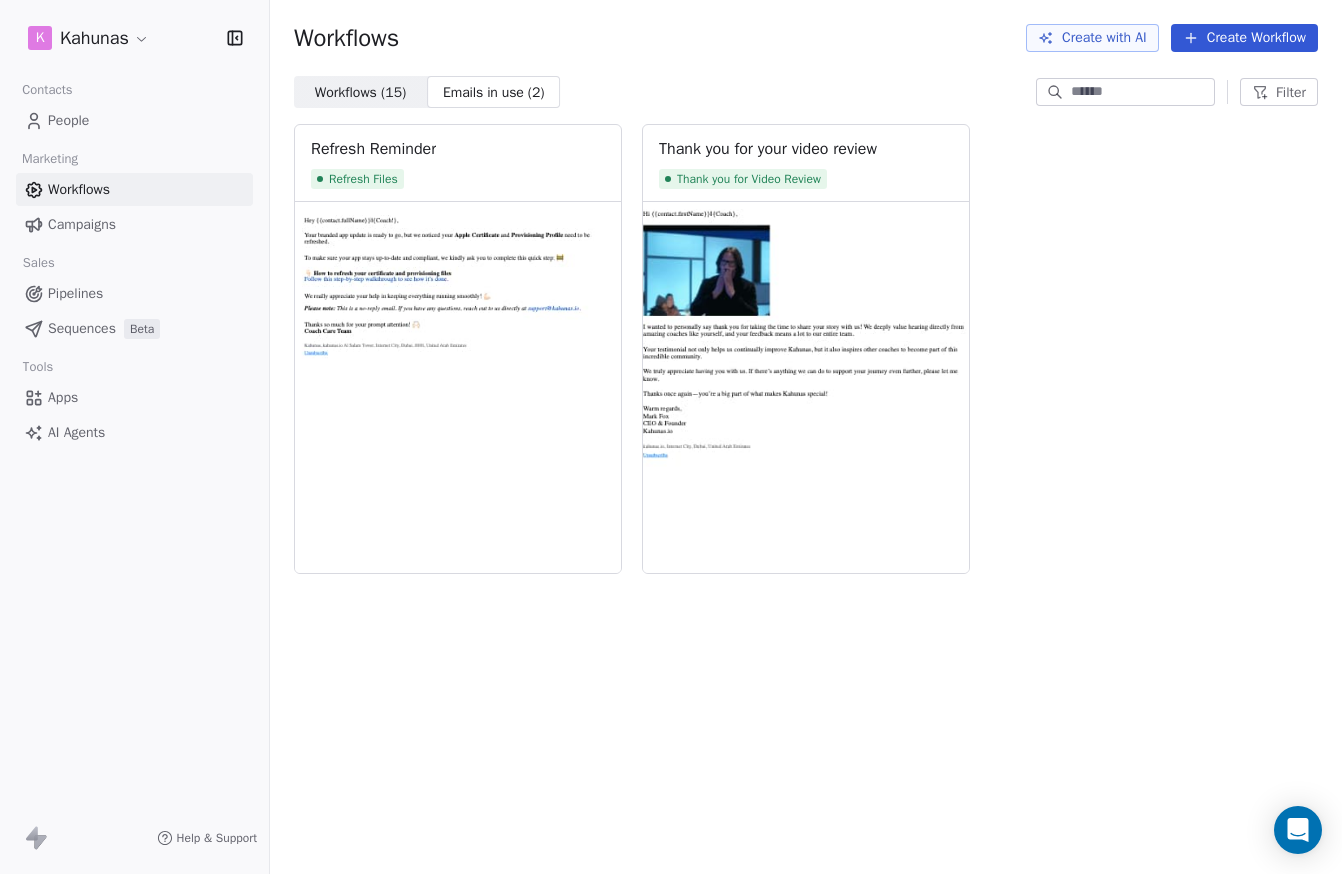 click on "People" at bounding box center [68, 120] 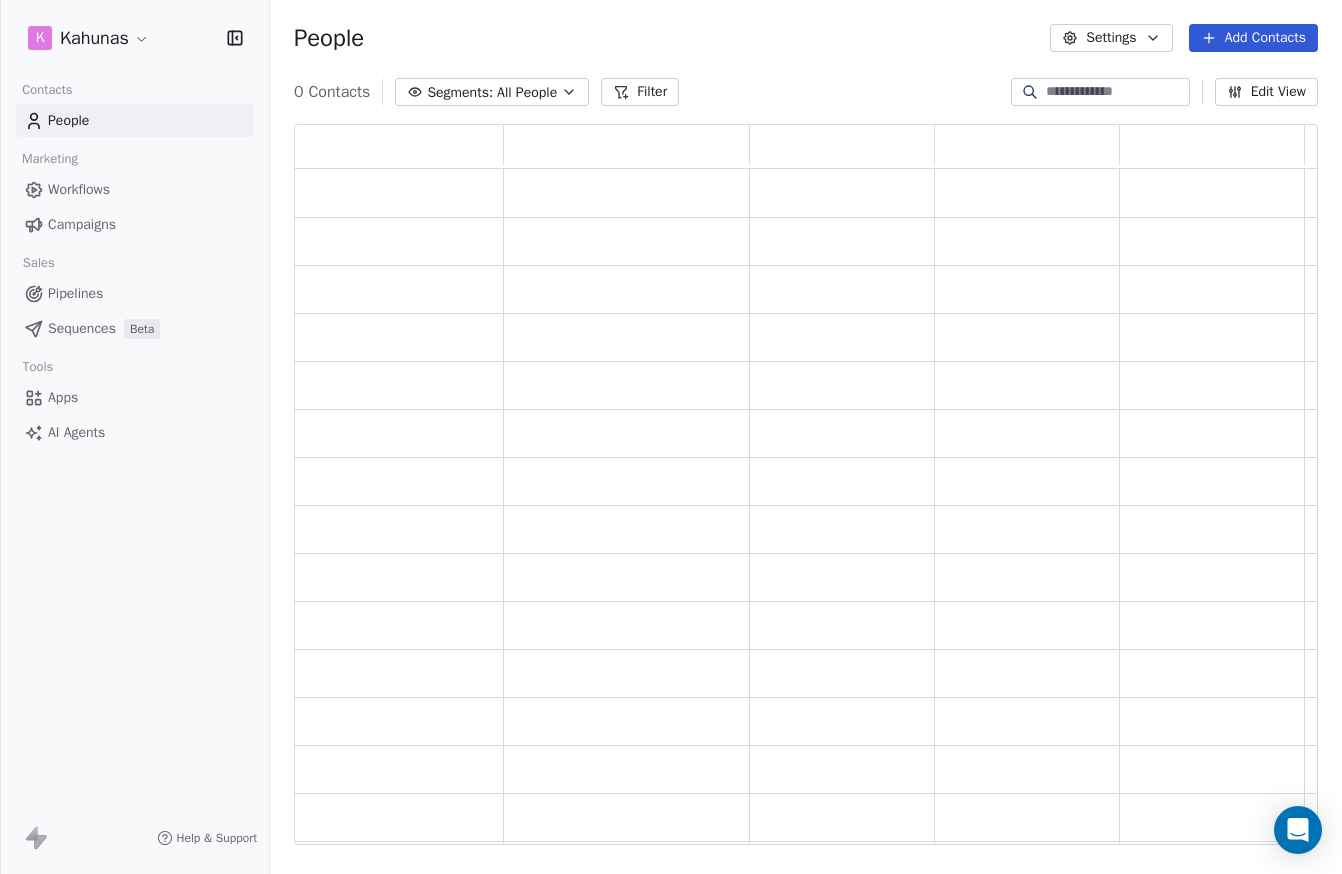 scroll, scrollTop: 1, scrollLeft: 1, axis: both 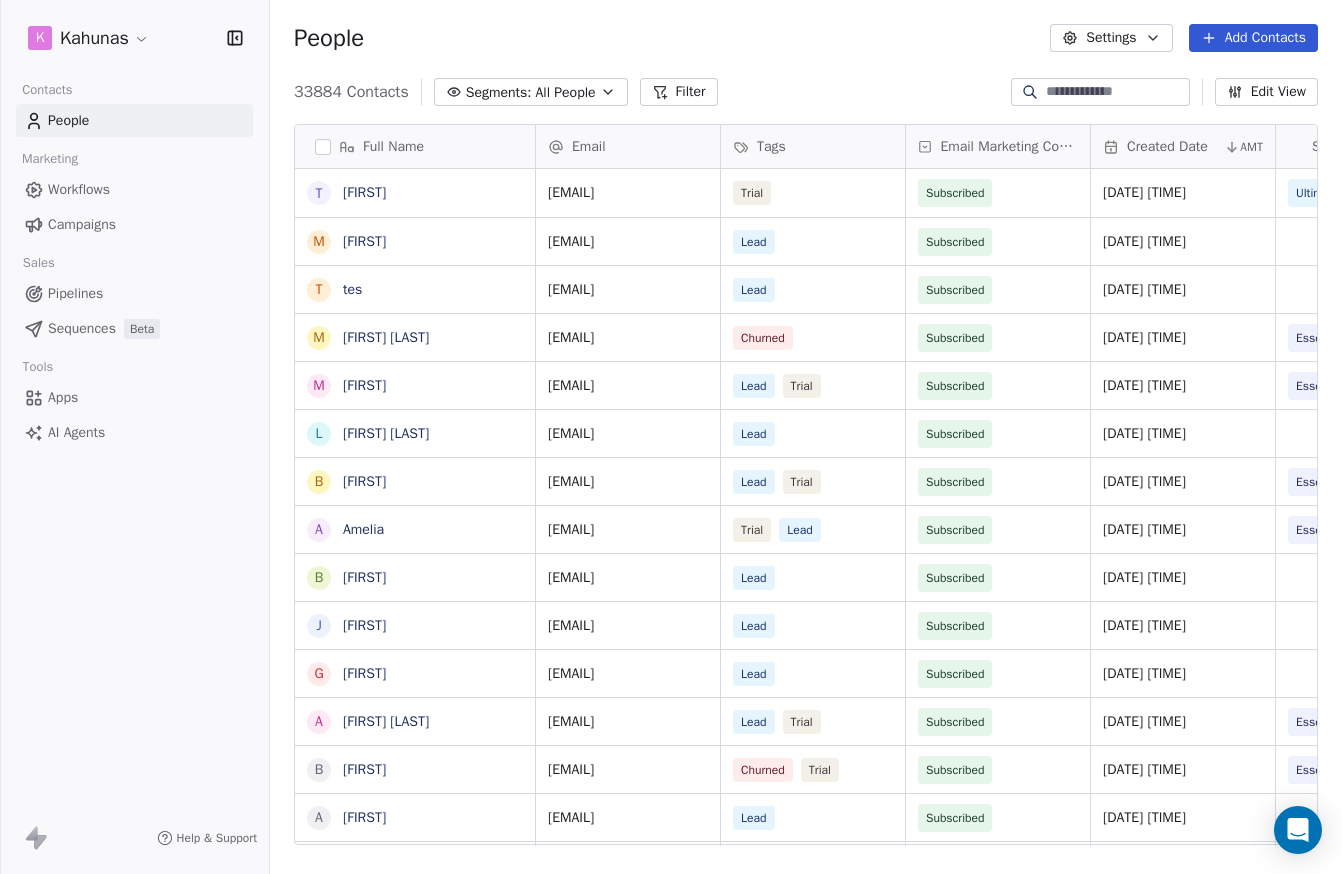 click on "Workflows" at bounding box center [79, 189] 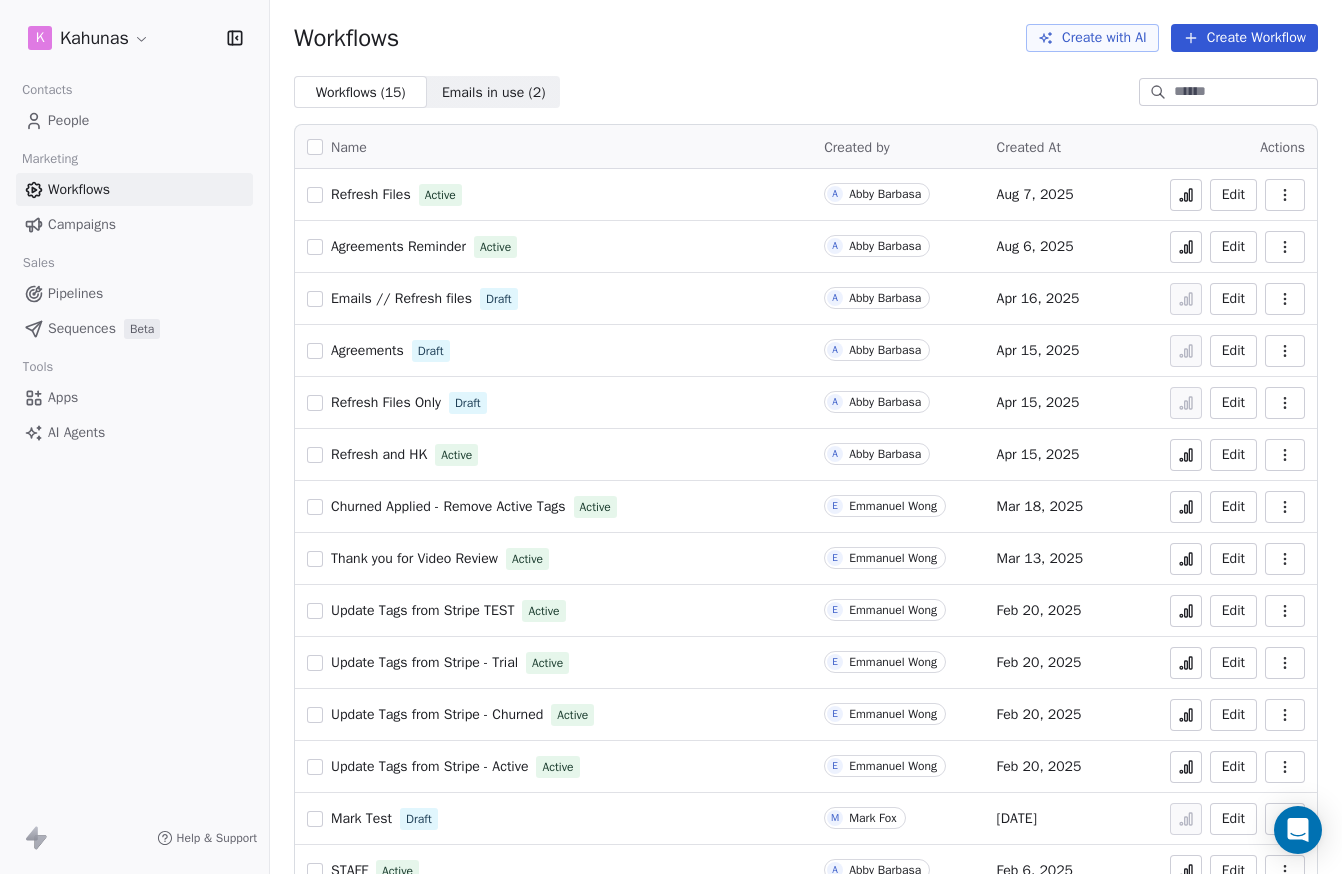 click on "Refresh Files" at bounding box center (371, 194) 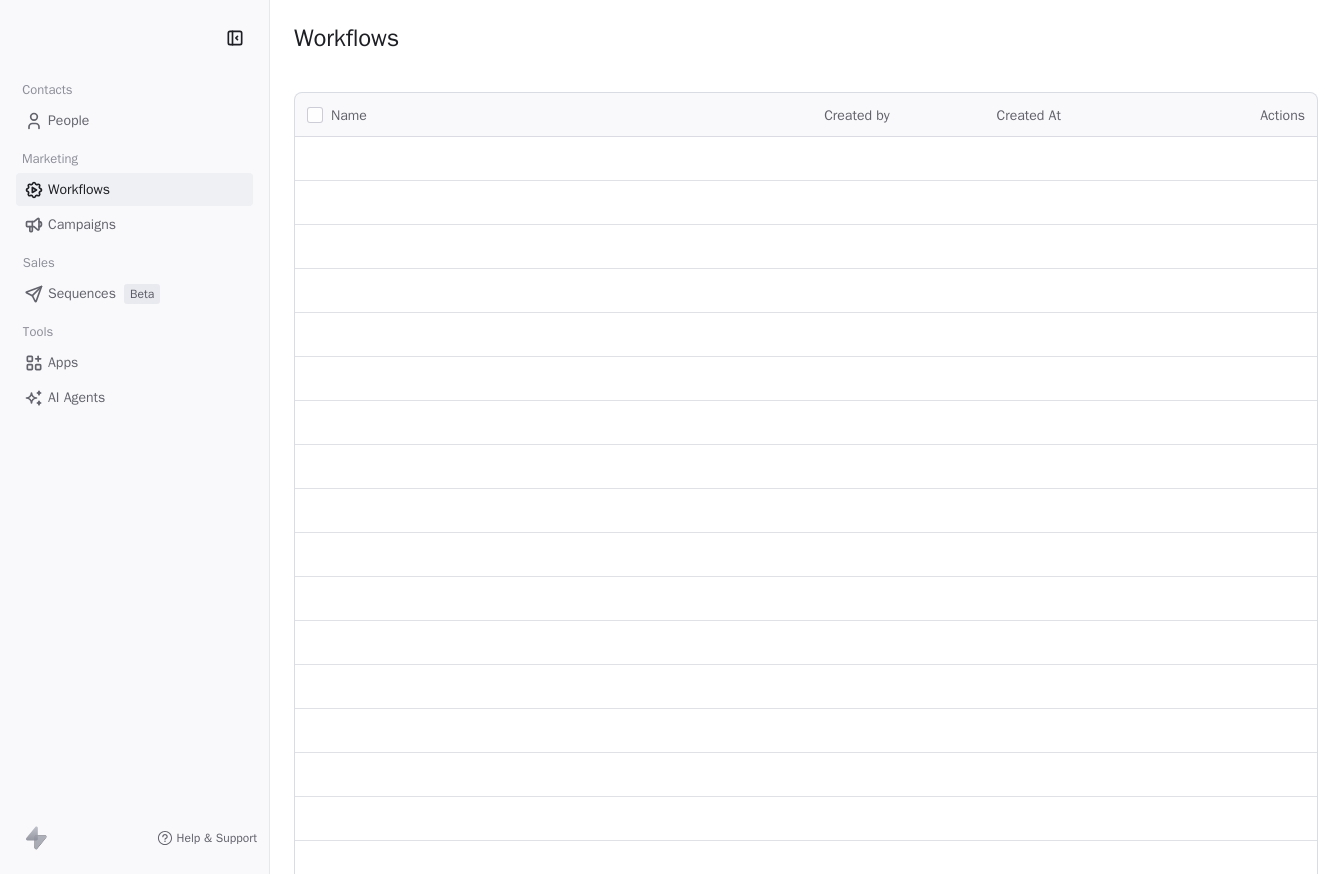 scroll, scrollTop: 0, scrollLeft: 0, axis: both 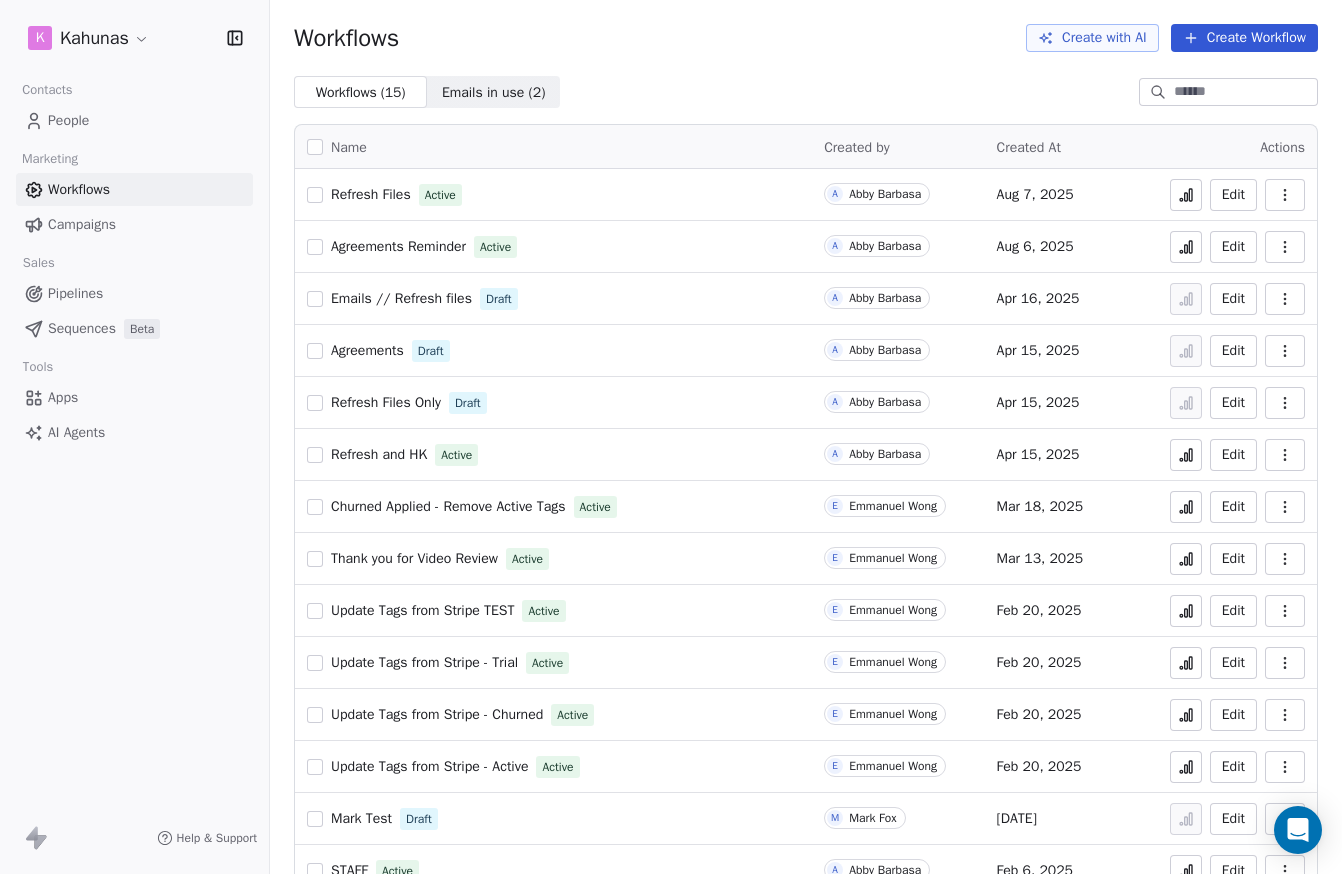click on "Emails // Refresh files" at bounding box center [401, 298] 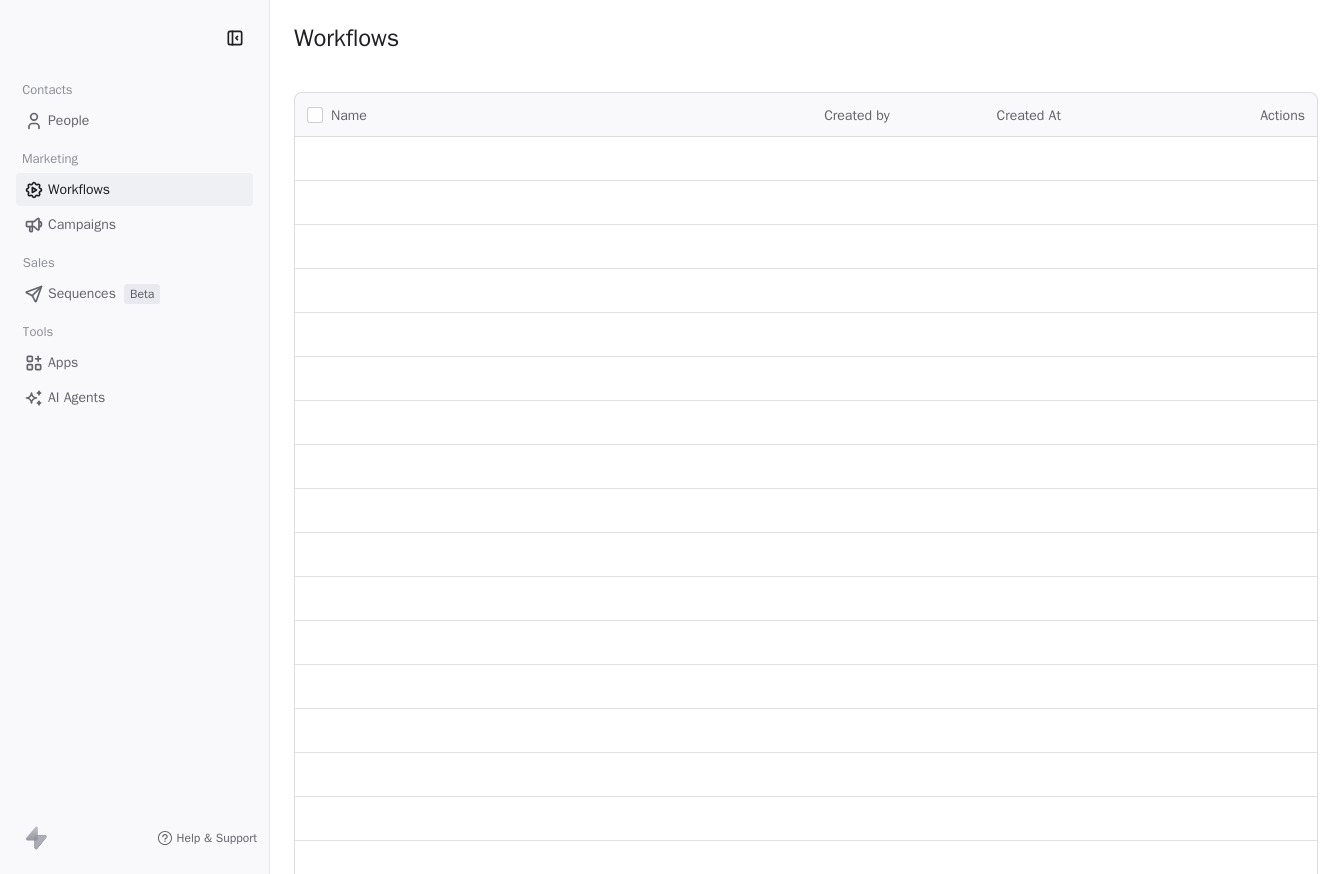 scroll, scrollTop: 0, scrollLeft: 0, axis: both 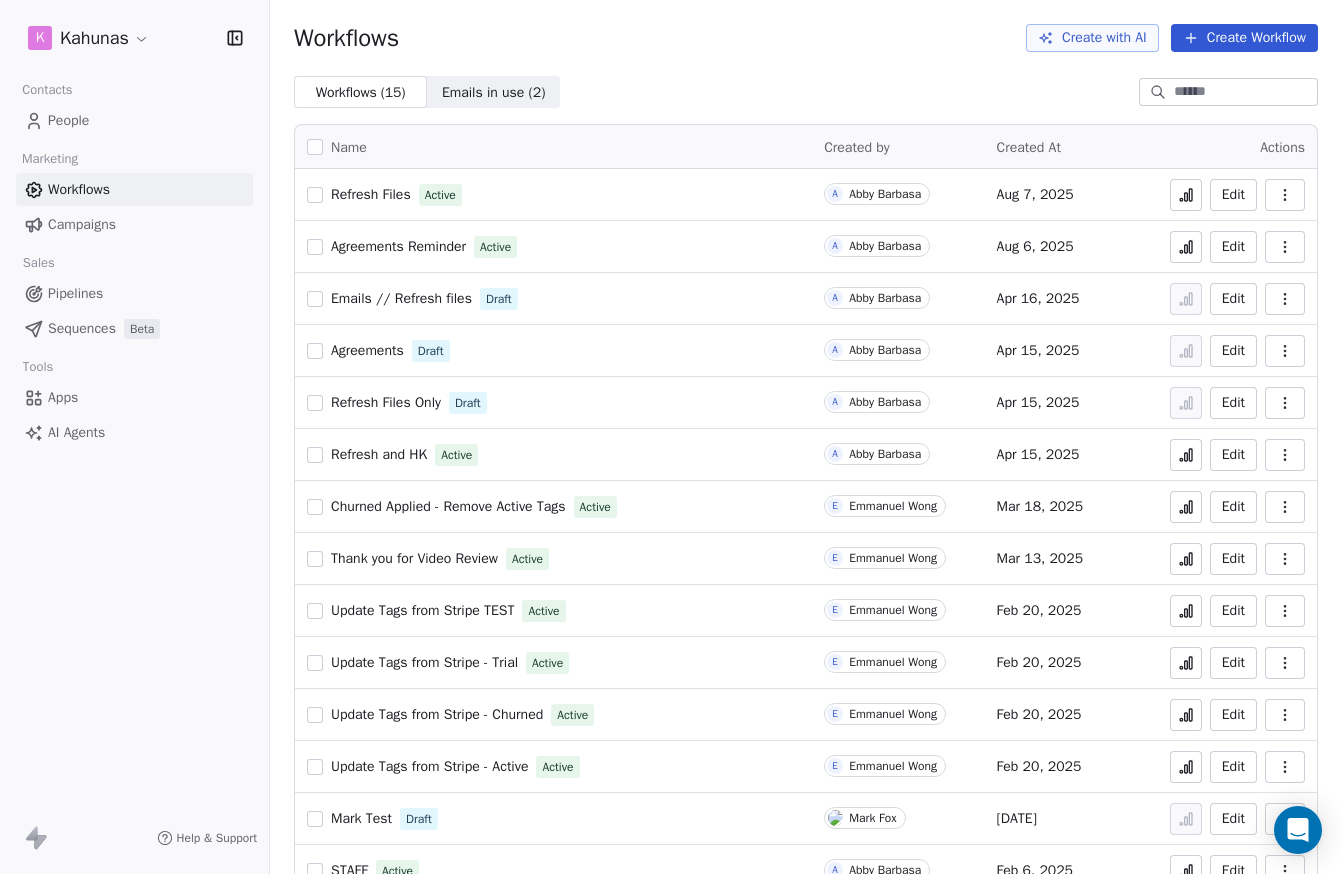 click on "Refresh Files" at bounding box center (371, 195) 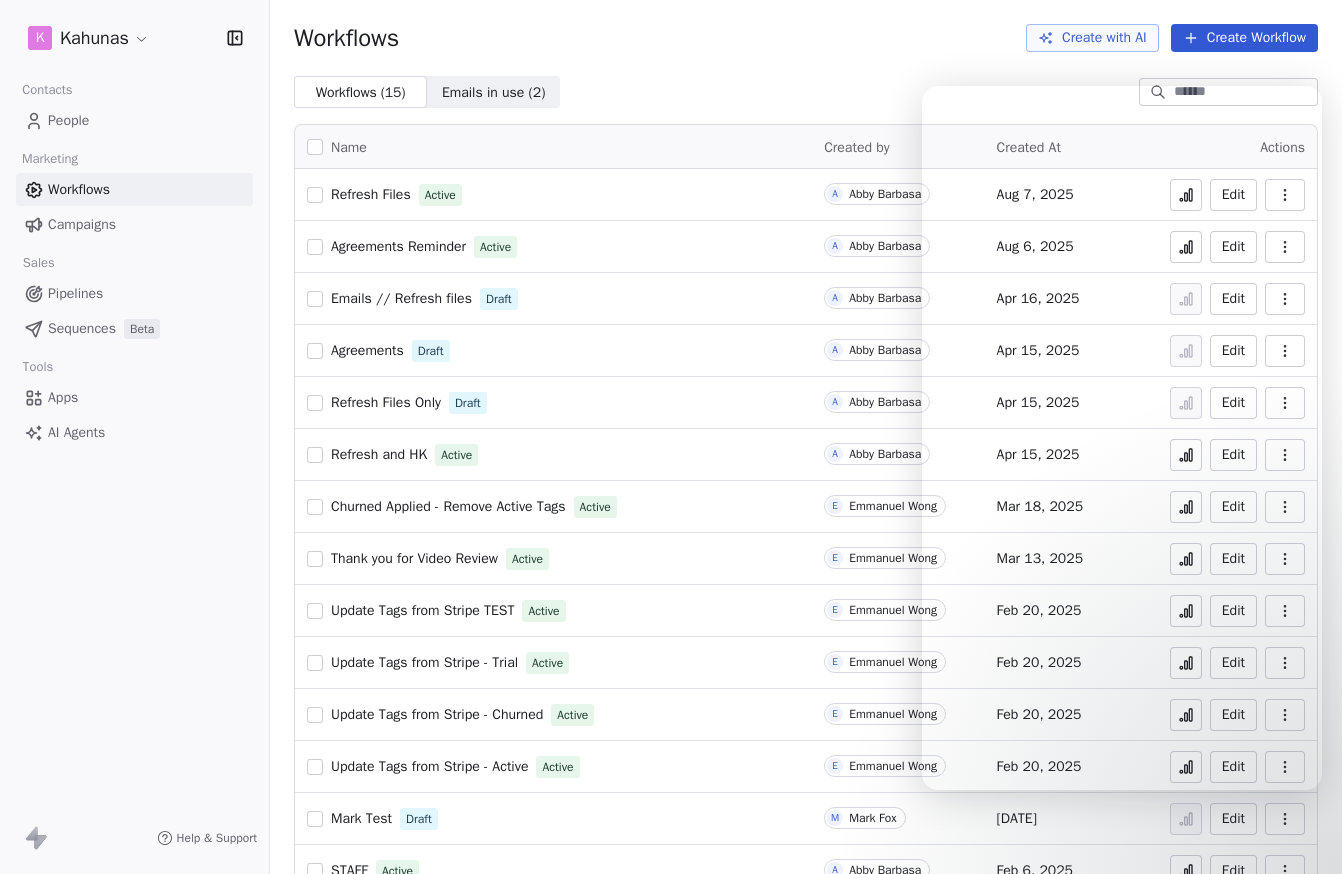 scroll, scrollTop: 0, scrollLeft: 0, axis: both 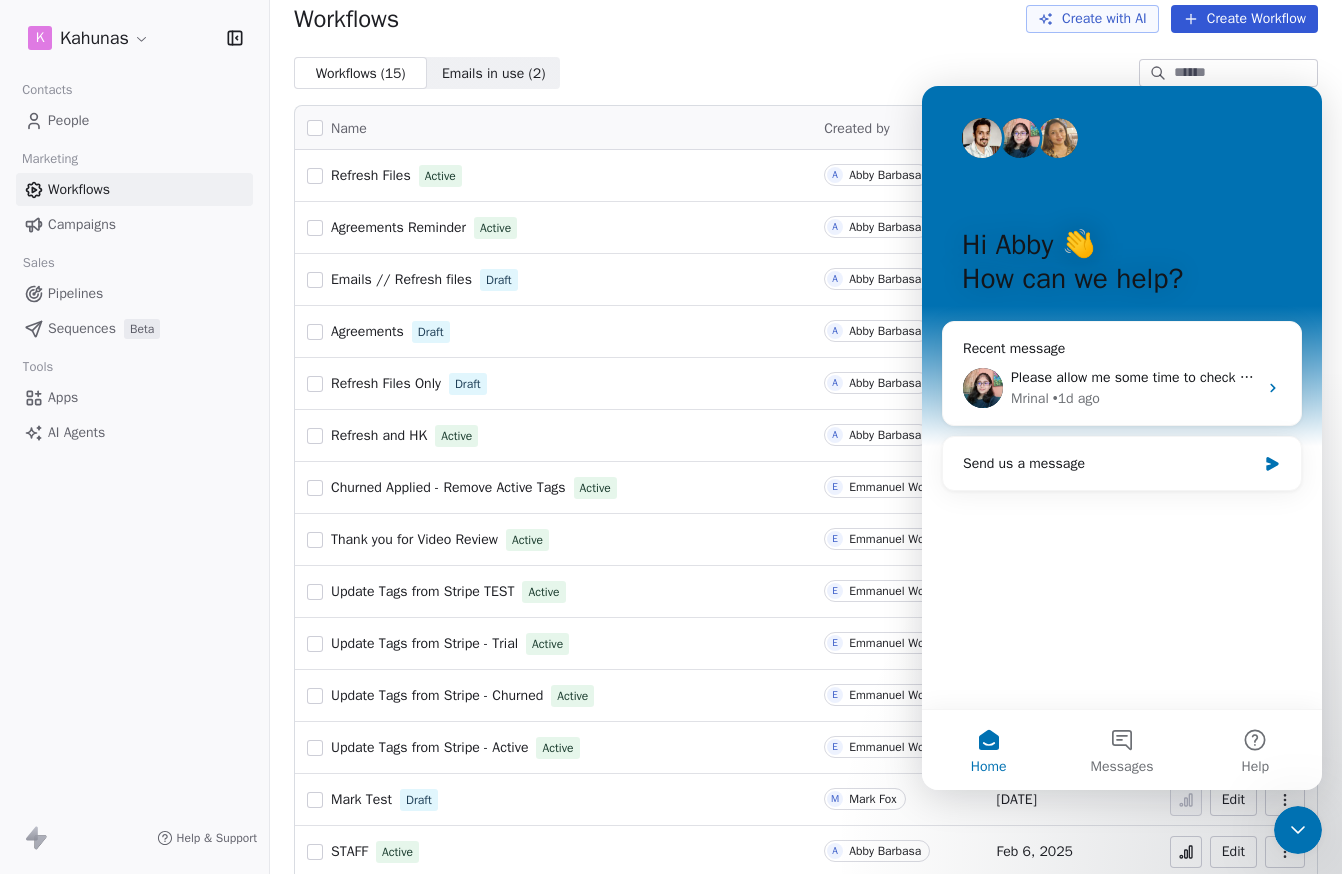 click on "Emails // Refresh files" at bounding box center (401, 279) 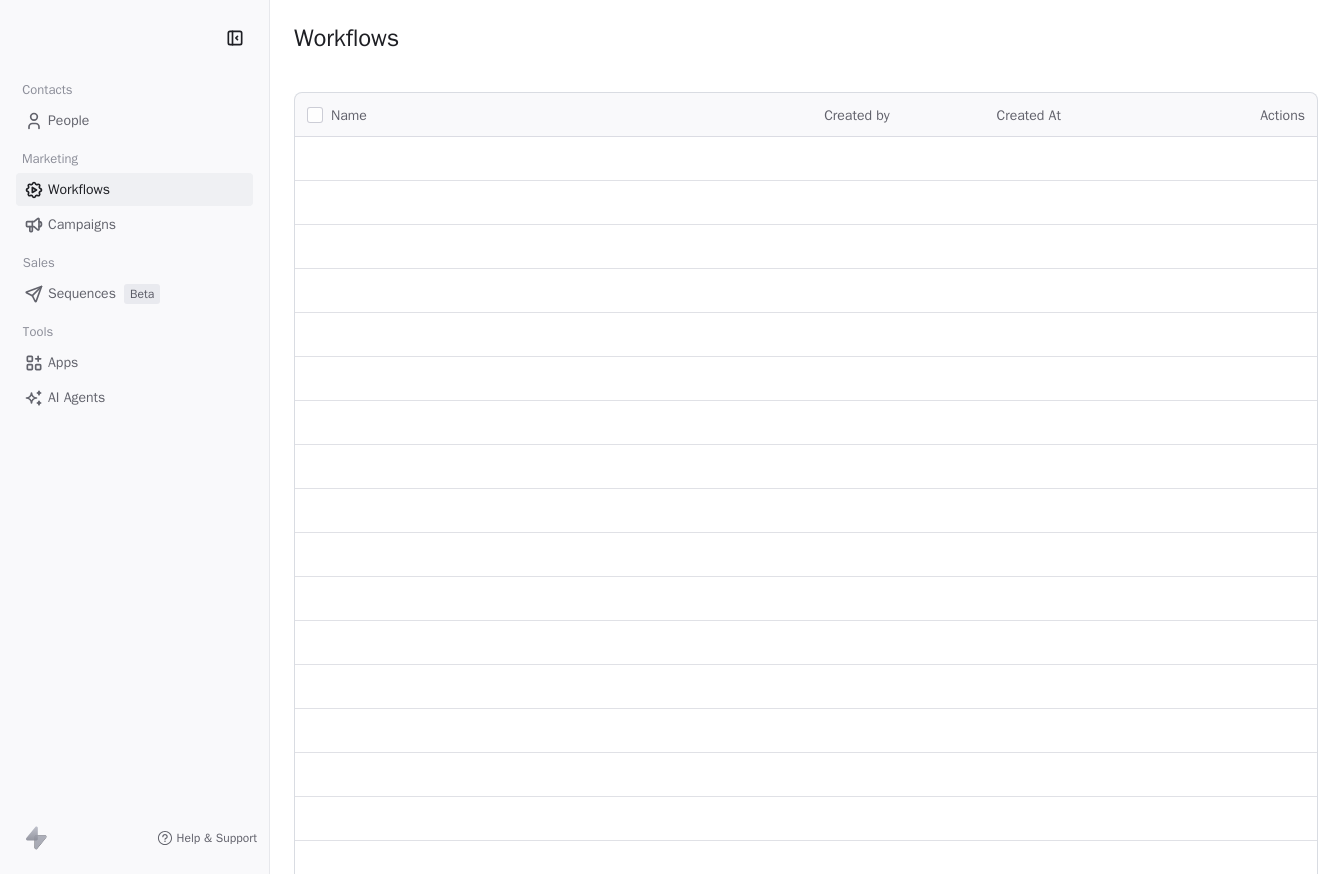 scroll, scrollTop: 0, scrollLeft: 0, axis: both 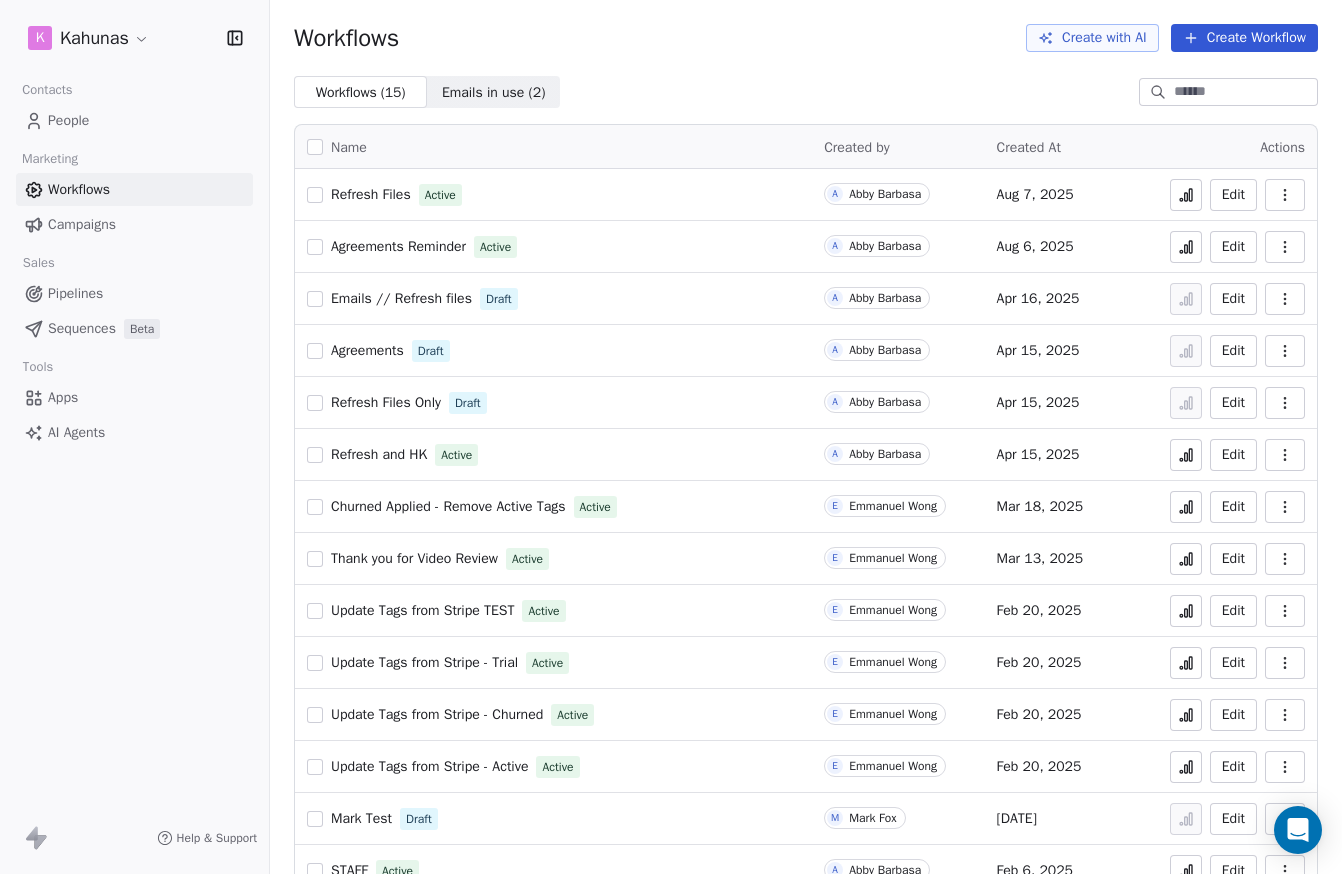 click on "People" at bounding box center (68, 120) 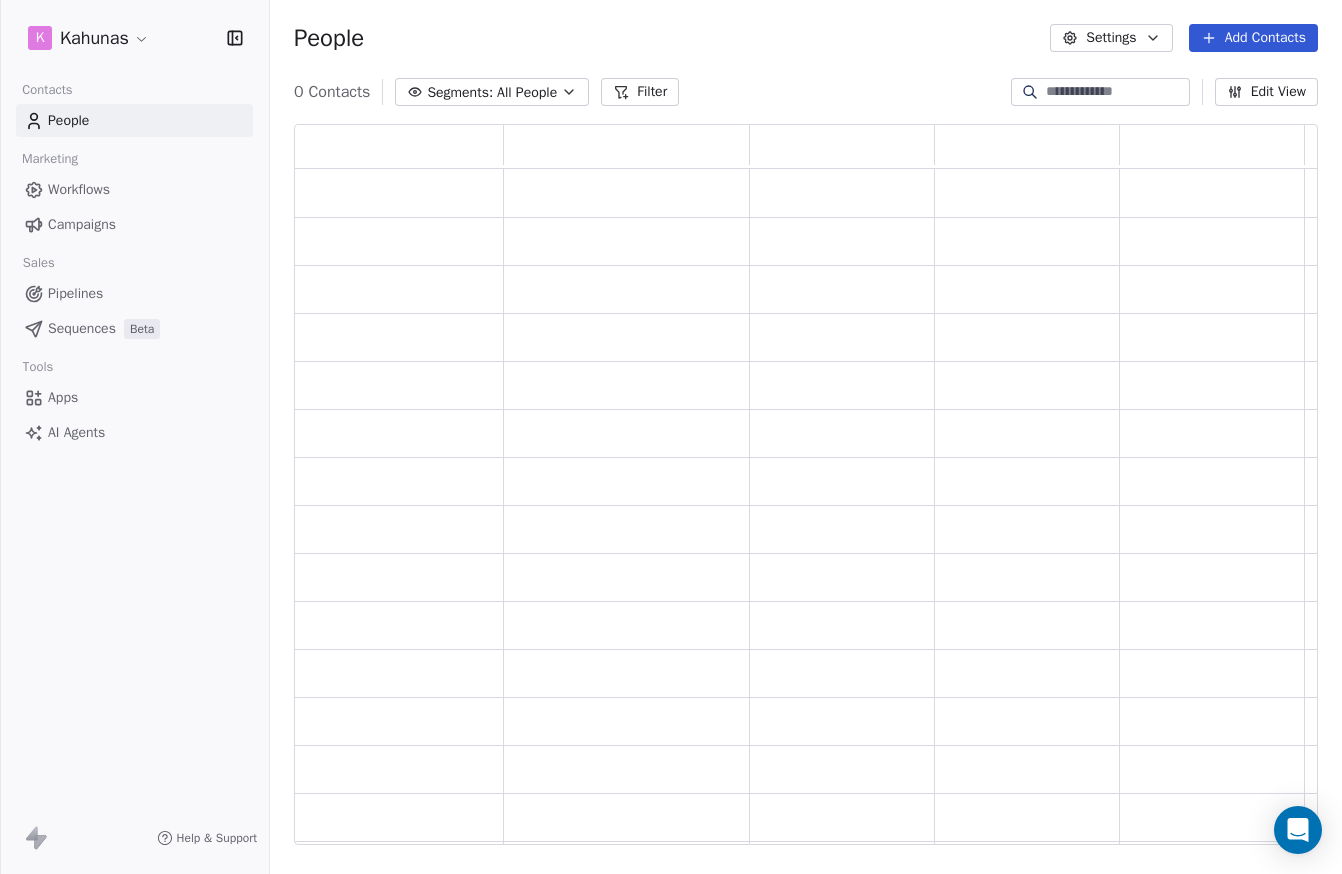 scroll, scrollTop: 1, scrollLeft: 1, axis: both 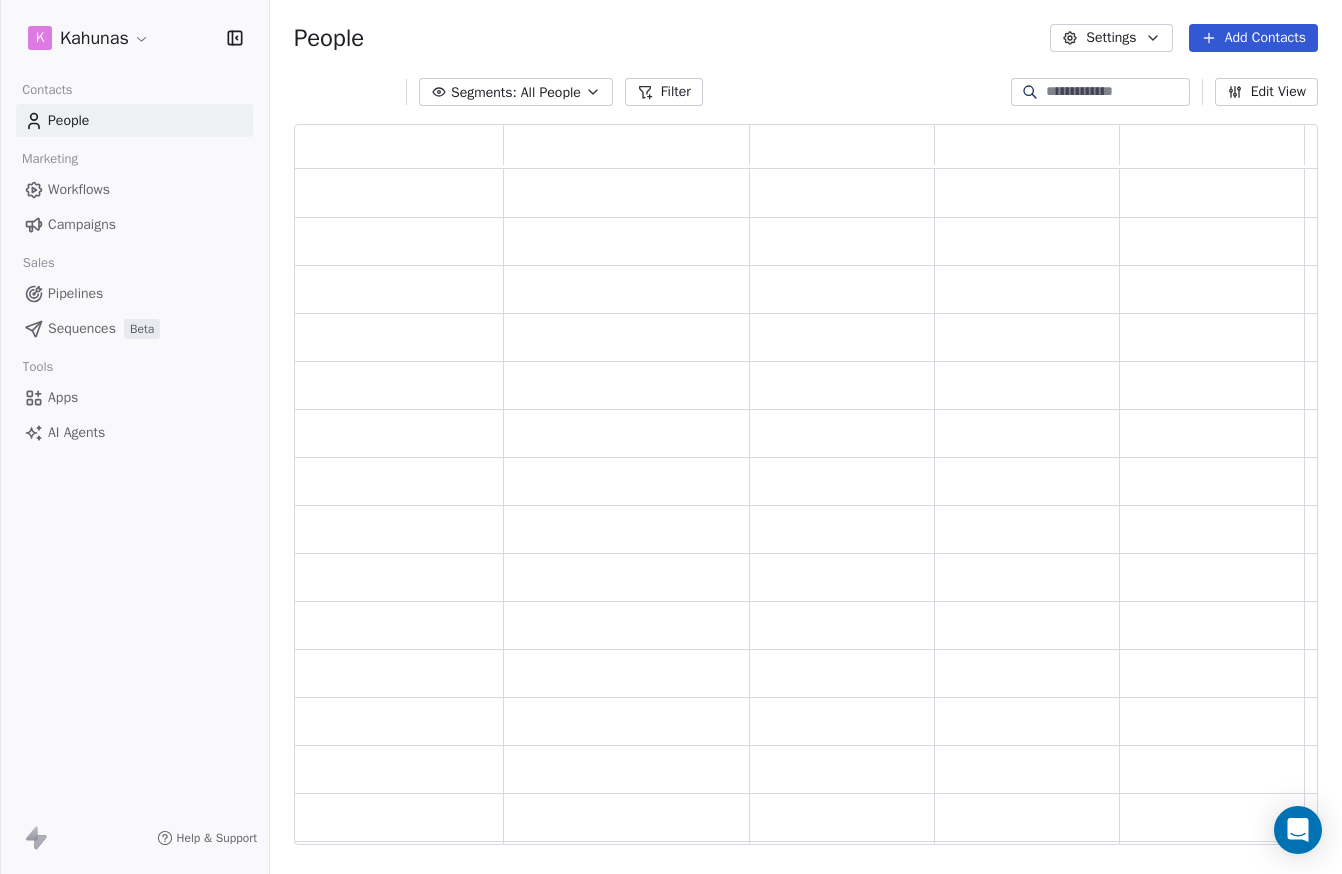 click on "Add Contacts" at bounding box center (1253, 38) 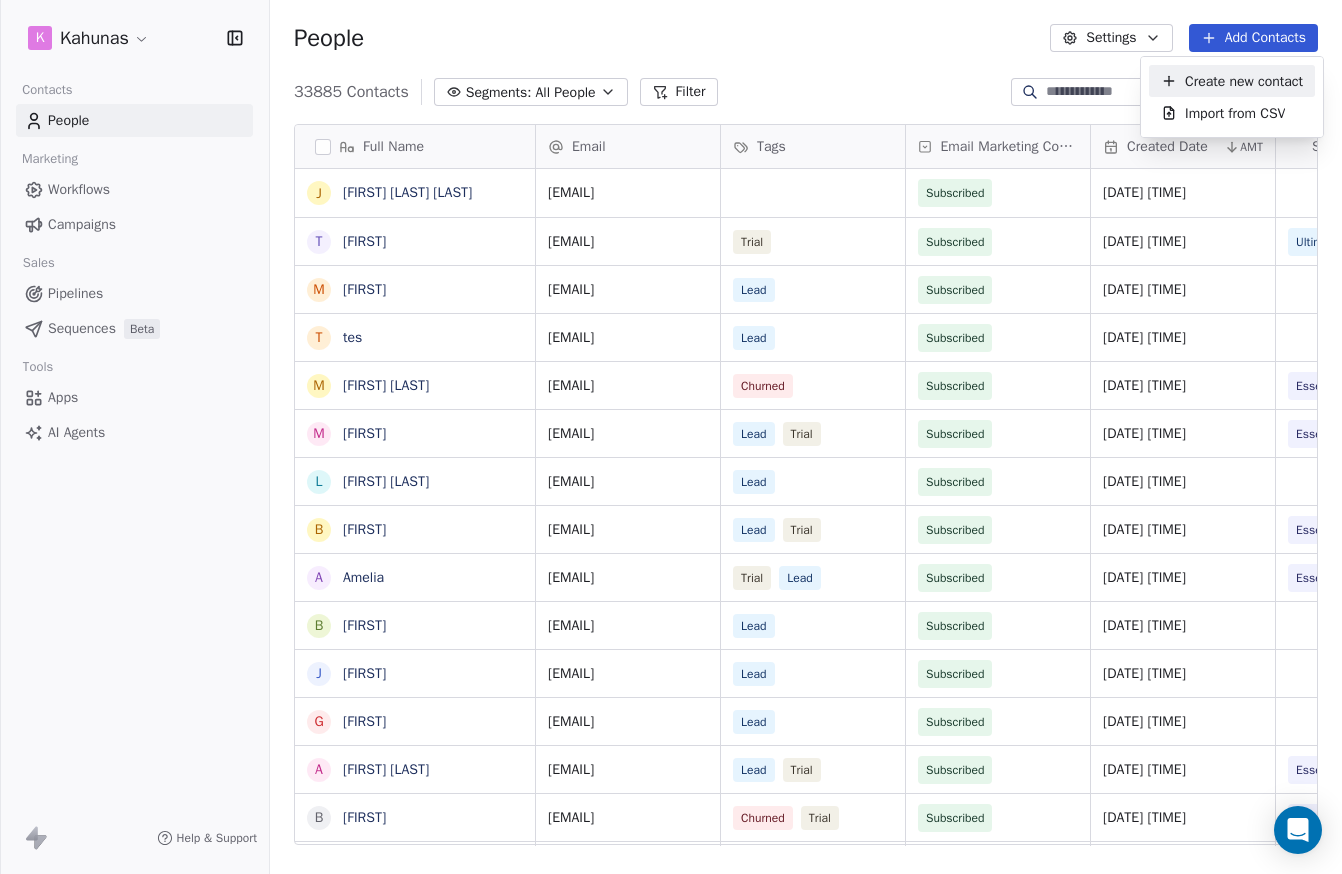 scroll, scrollTop: 1, scrollLeft: 1, axis: both 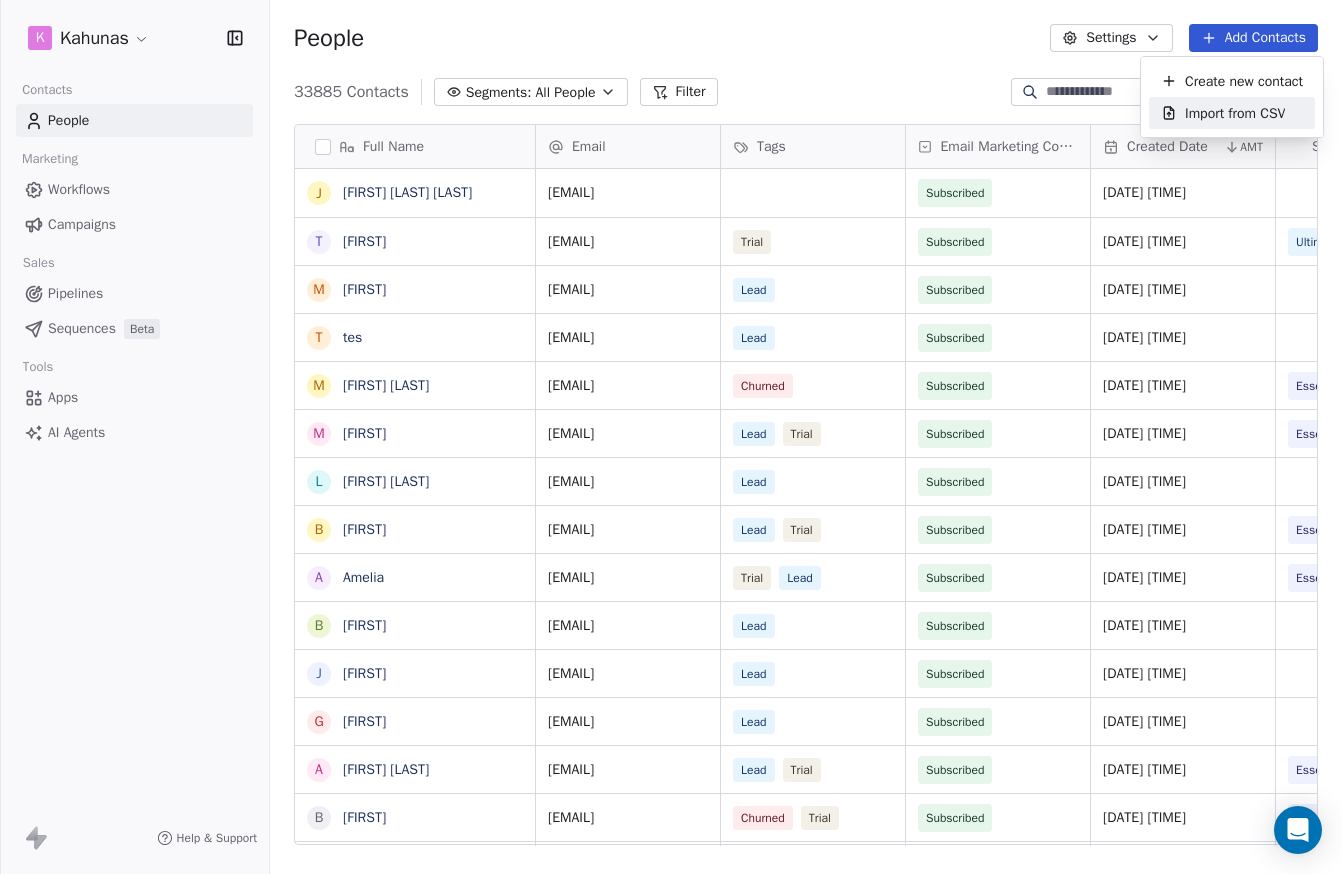 click on "Import from CSV" at bounding box center (1235, 113) 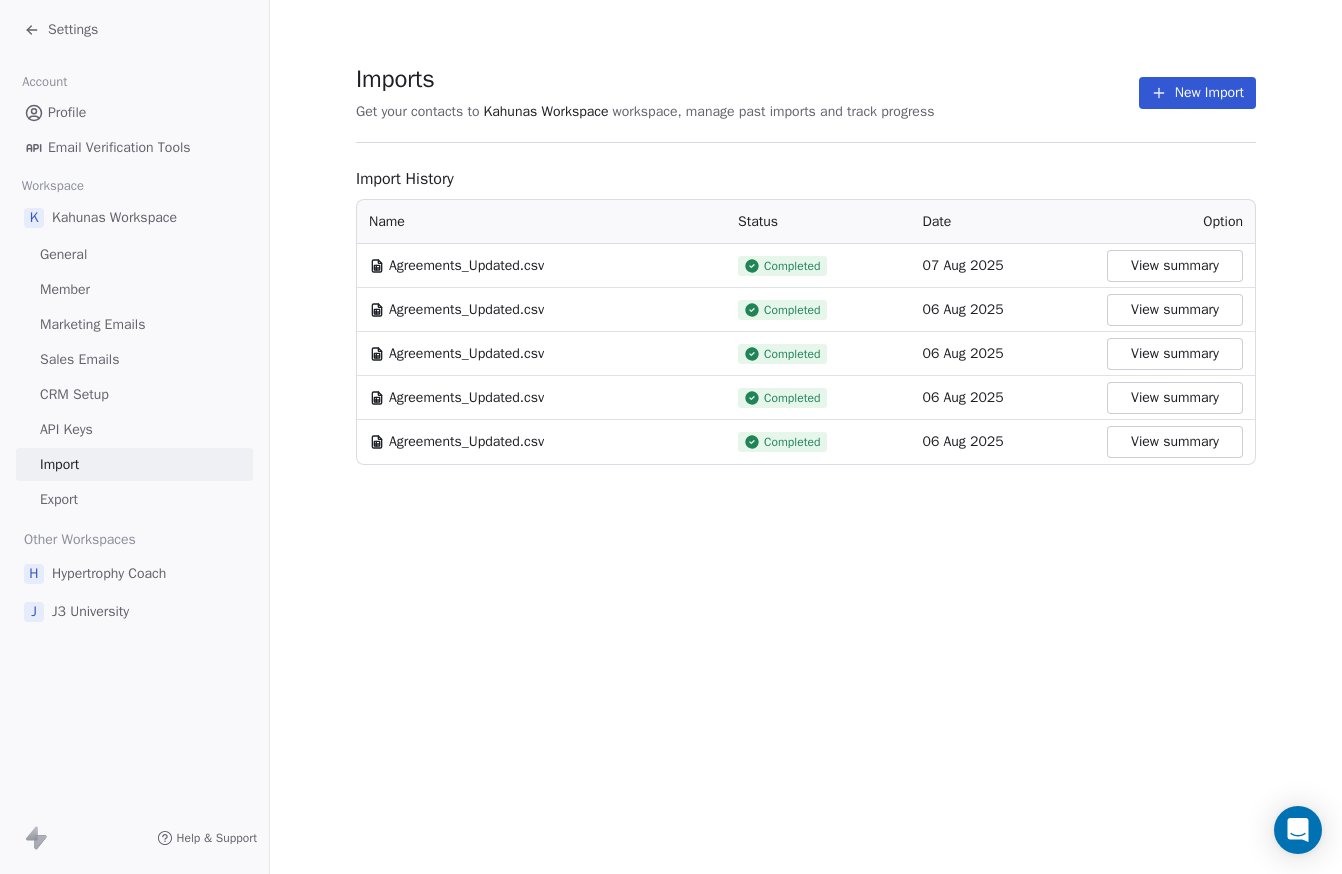 click on "New Import" at bounding box center [1197, 93] 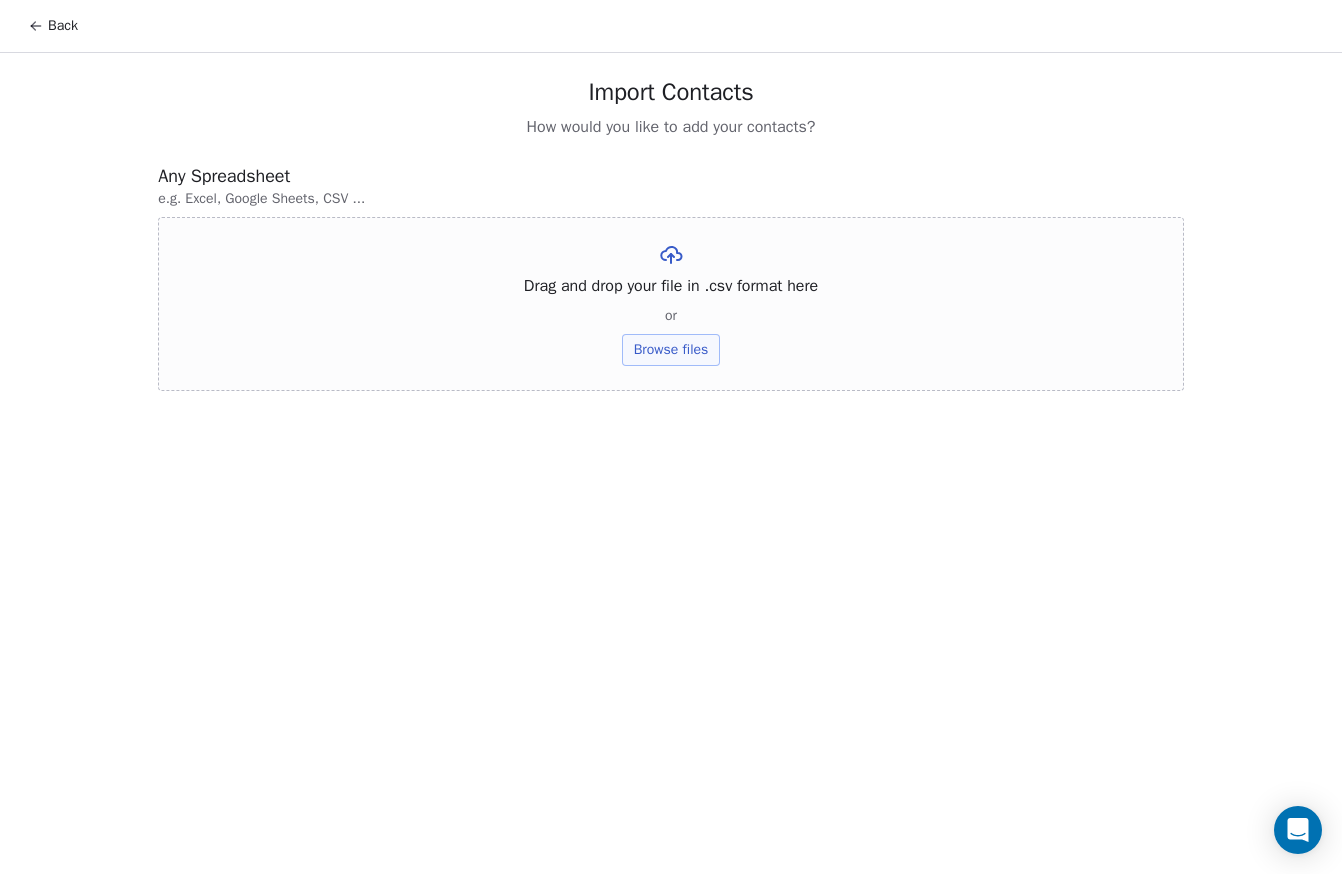 click on "Browse files" at bounding box center [671, 350] 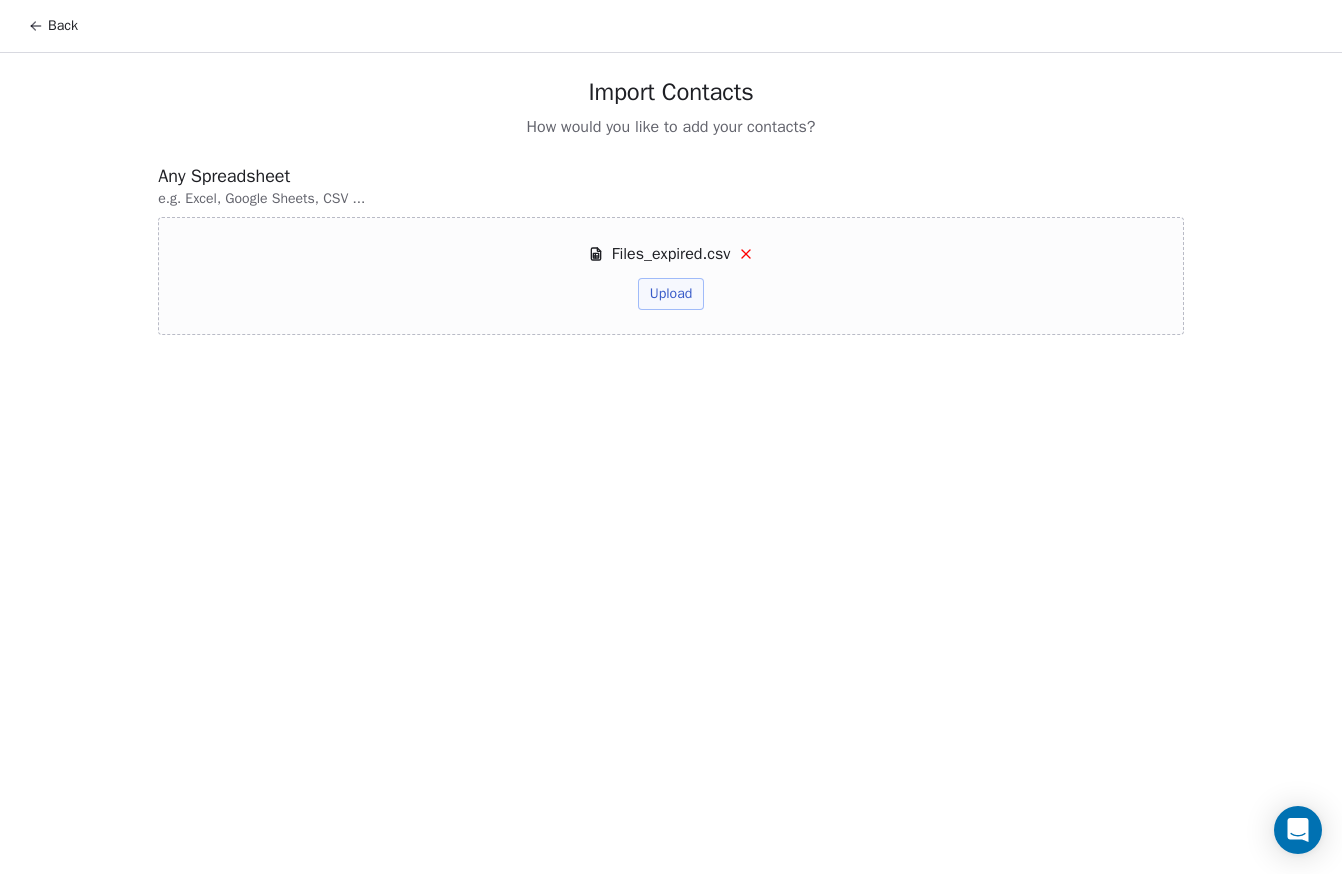 click on "Upload" at bounding box center [671, 294] 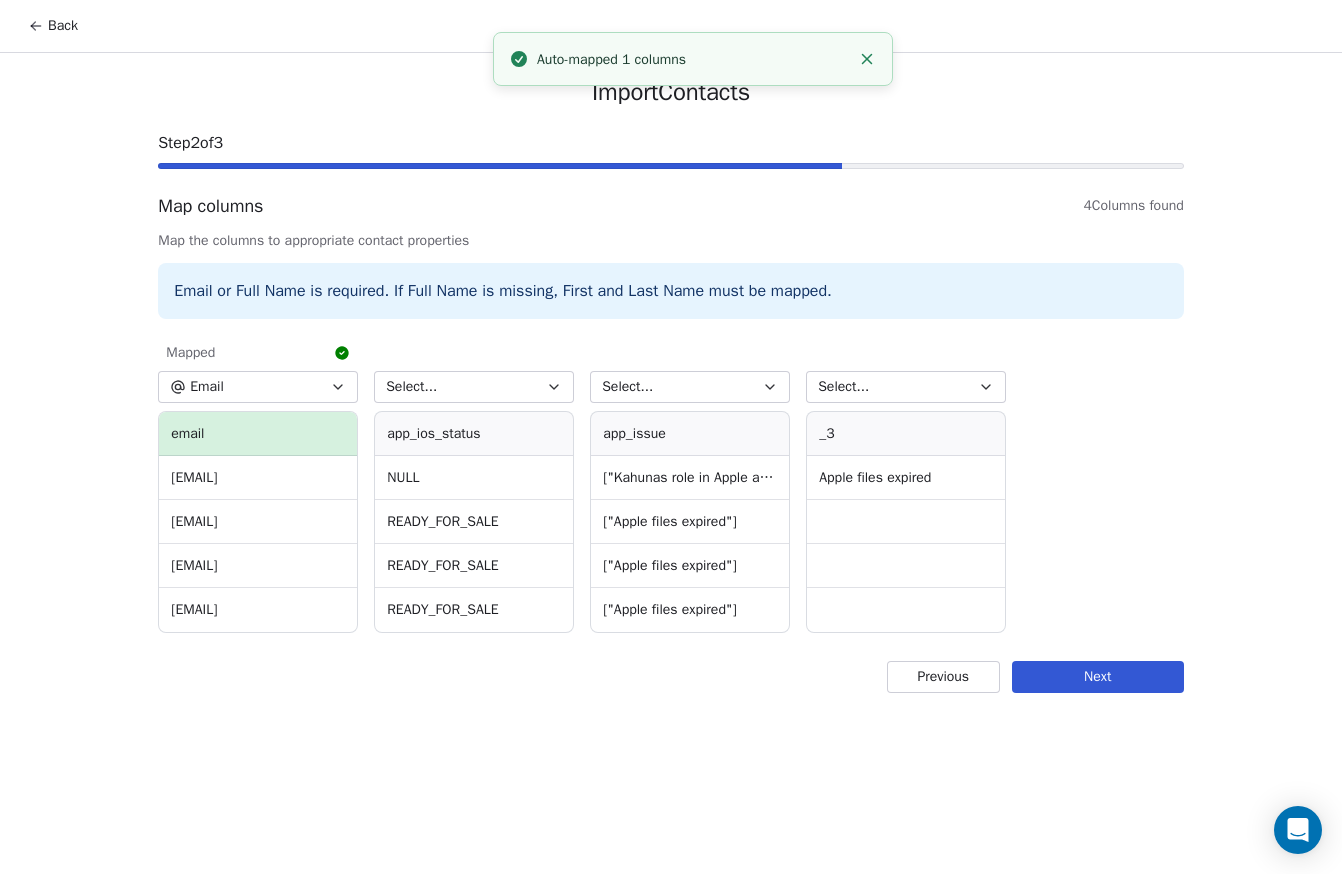 click on "Next" at bounding box center [1098, 677] 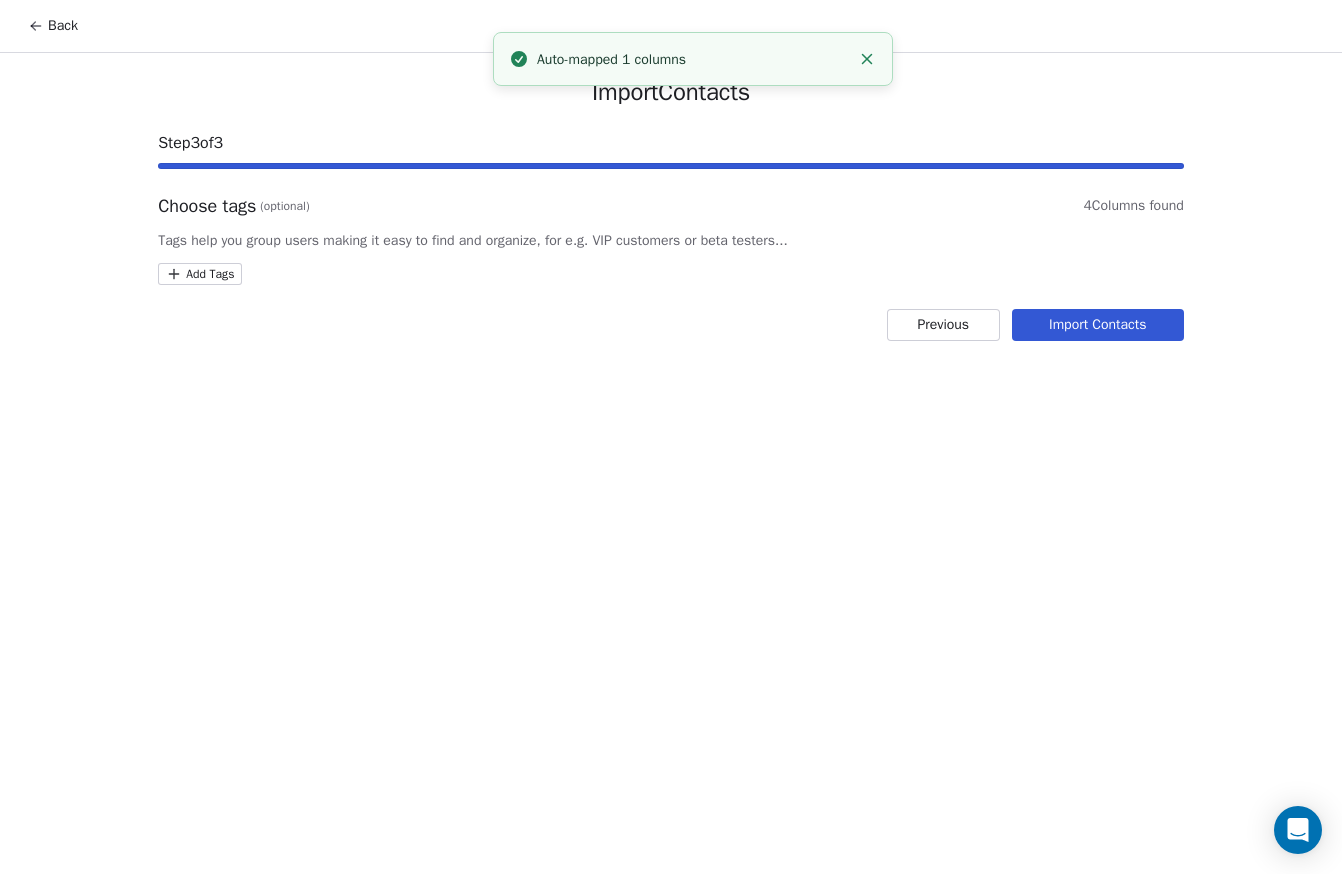 click on "Back Import  Contacts Step  3  of  3 Choose tags (optional) 4  Columns found Tags help you group users making it easy to find and organize, for e.g. VIP customers or beta testers...  Add Tags Previous Import Contacts   Auto-mapped 1 columns" at bounding box center [671, 437] 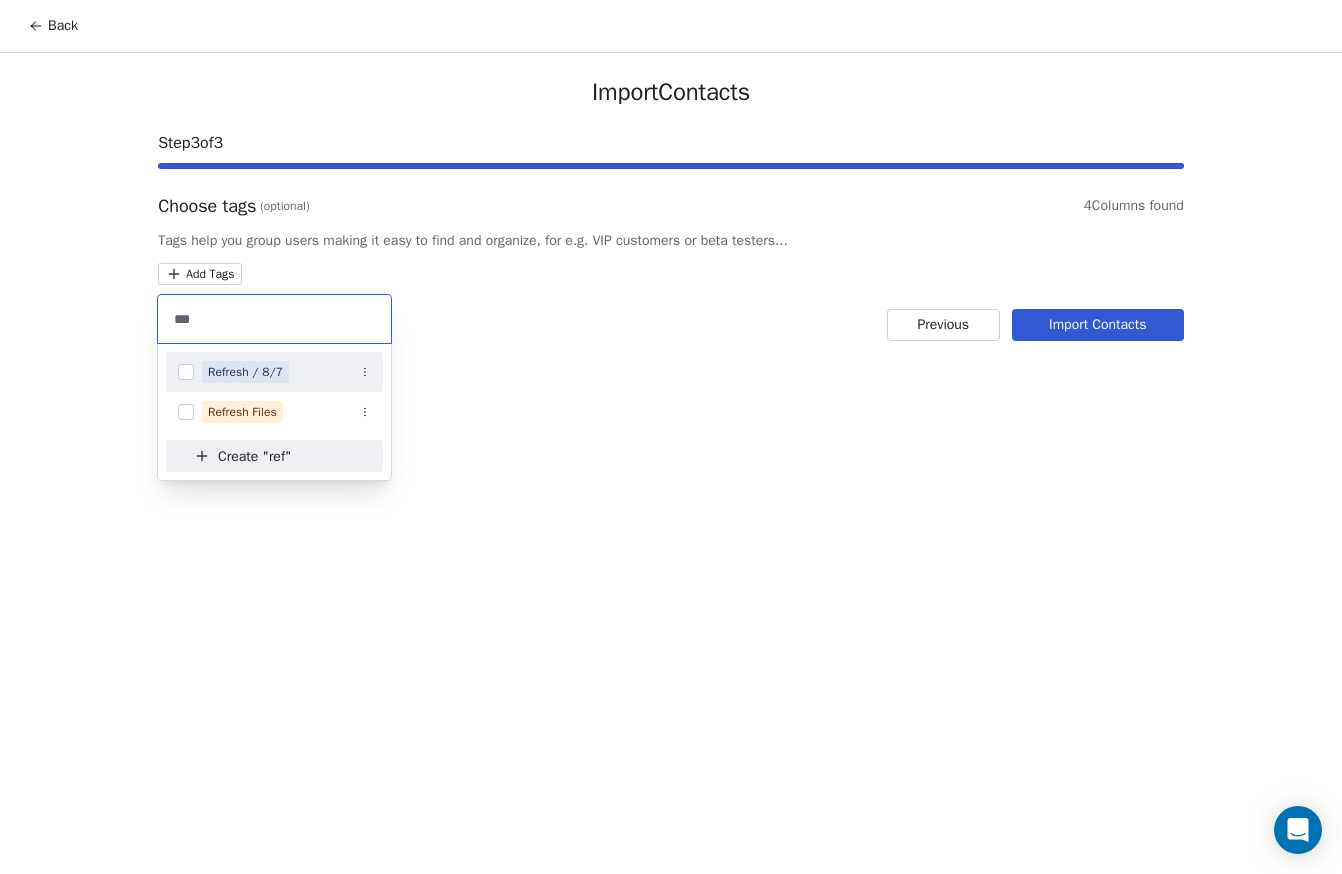 type on "***" 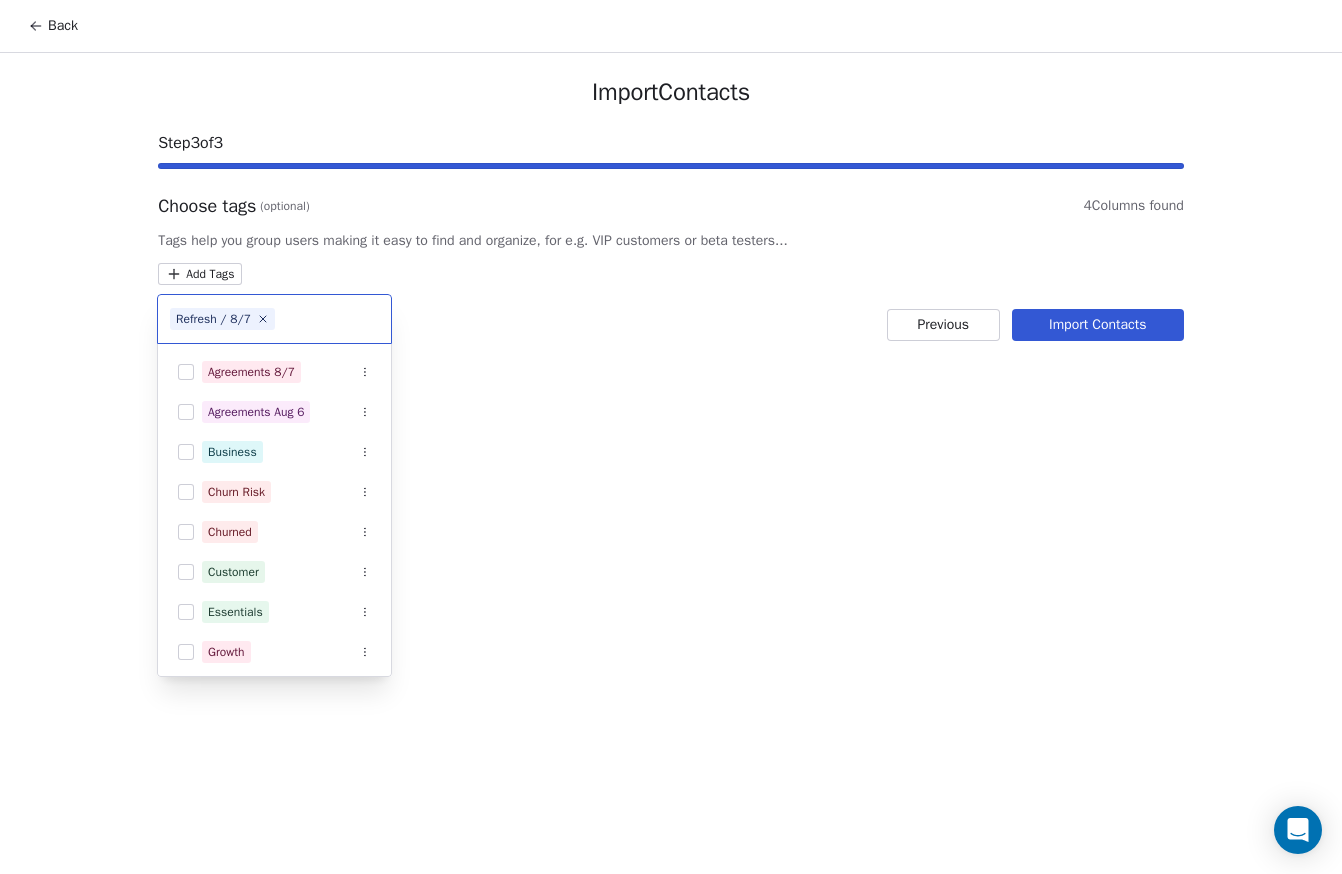 click on "Back Import  Contacts Step  3  of  3 Choose tags (optional) 4  Columns found Tags help you group users making it easy to find and organize, for e.g. VIP customers or beta testers...  Add Tags Previous Import Contacts
Refresh / 8/7 Agreements 8/7 Agreements Aug 6 Business Churn Risk Churned Customer Essentials Growth Postive Review Lead Newsletter Price Sensitive Pro" at bounding box center [671, 437] 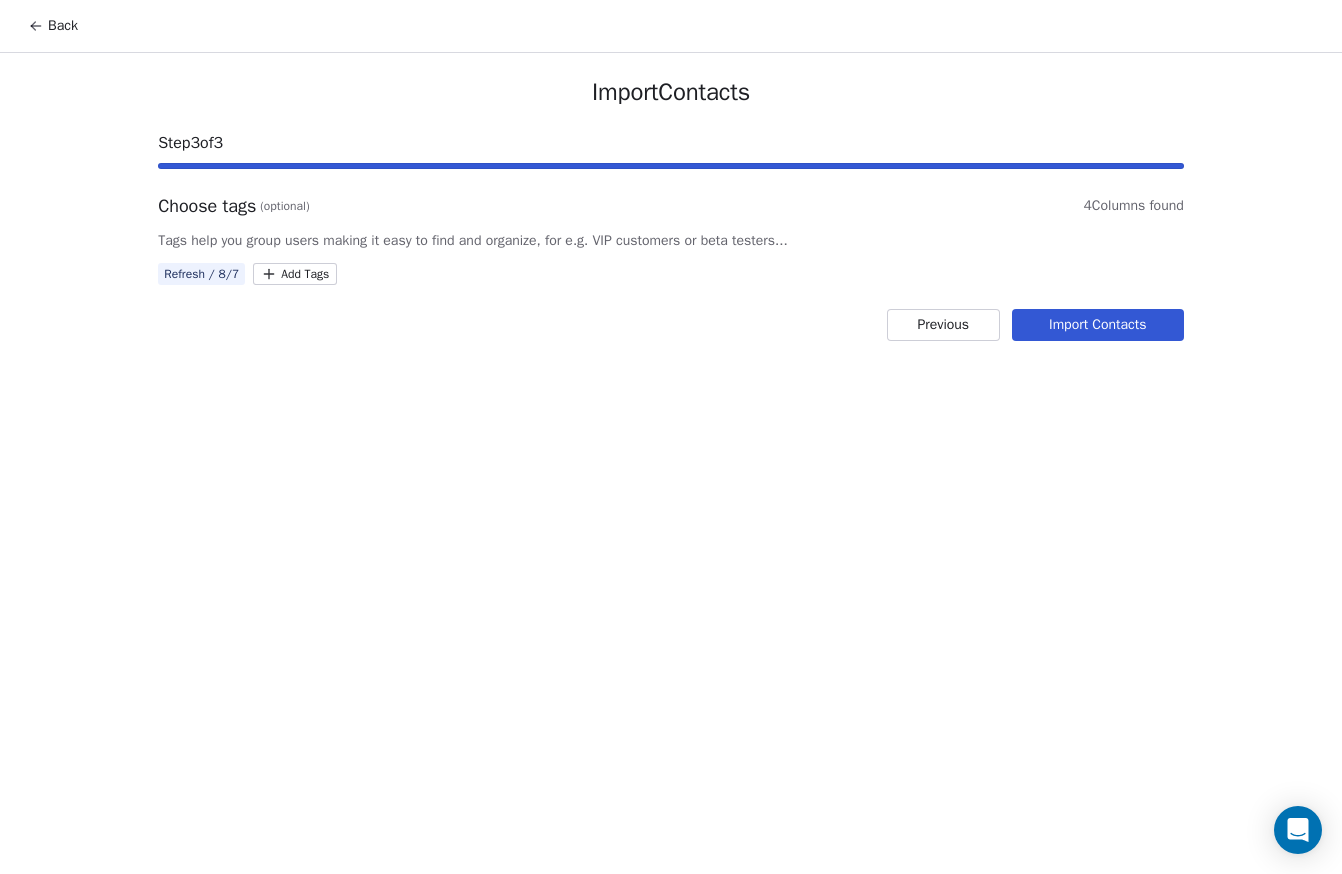 click on "Import Contacts" at bounding box center (1098, 325) 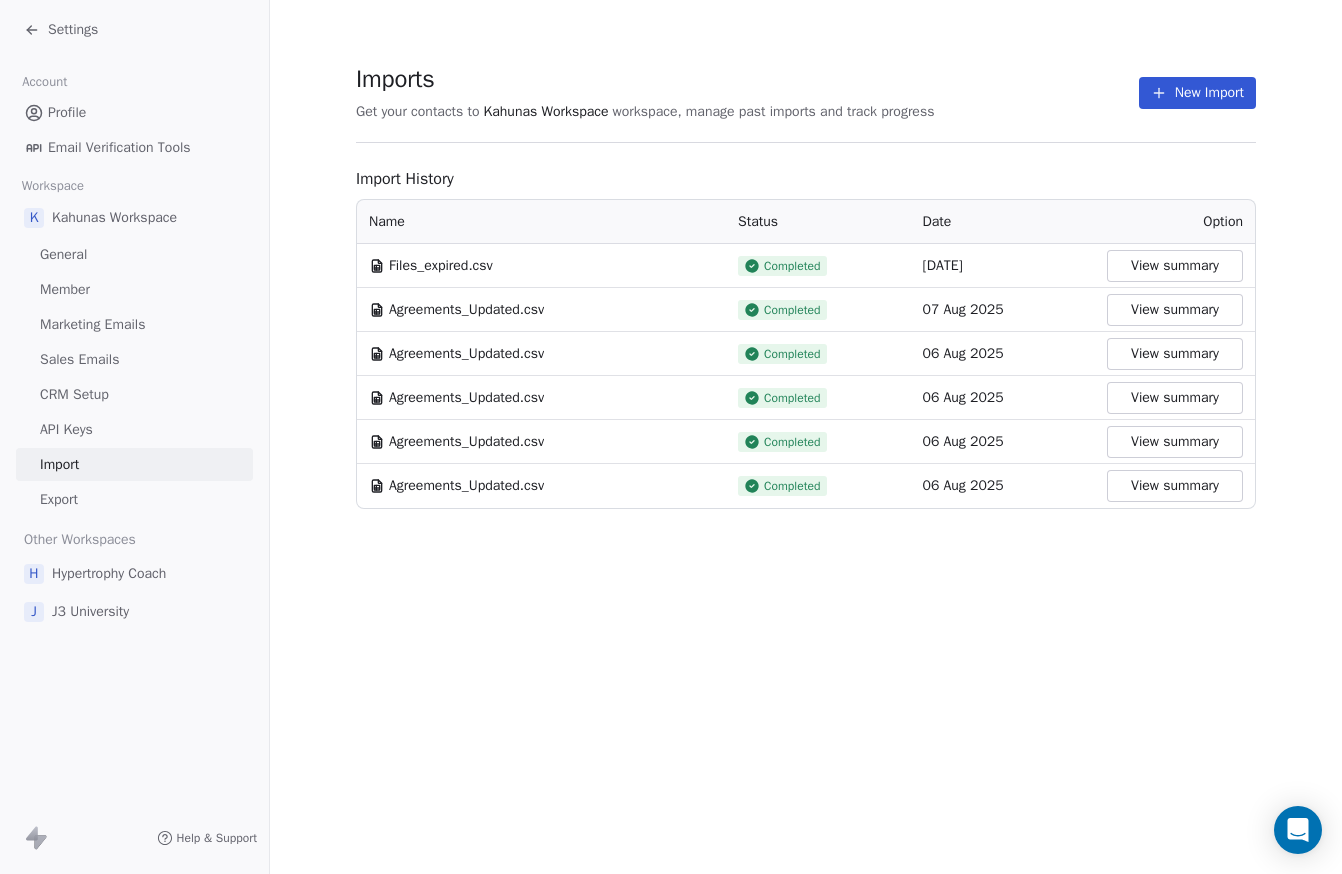 click 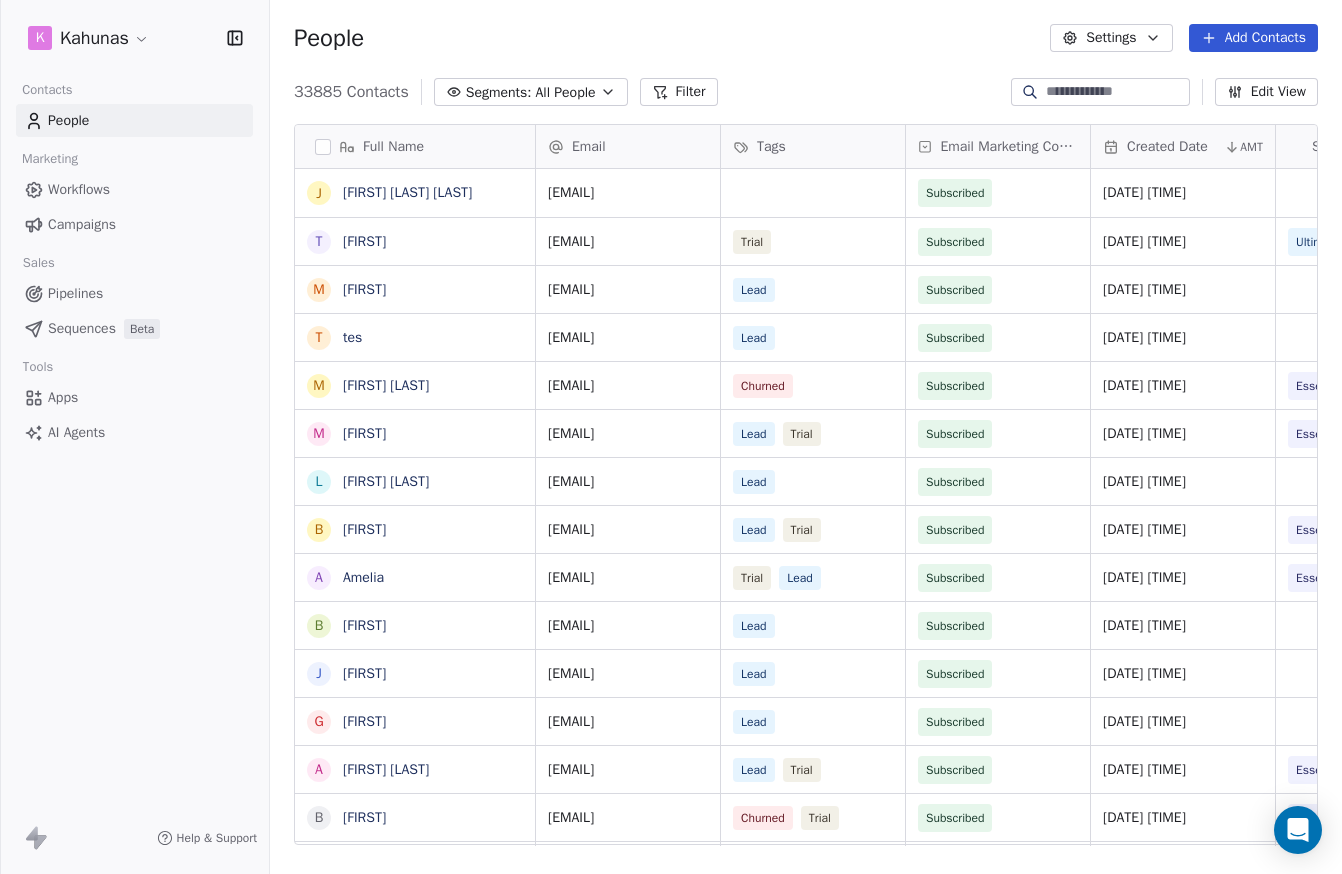 scroll, scrollTop: 1, scrollLeft: 1, axis: both 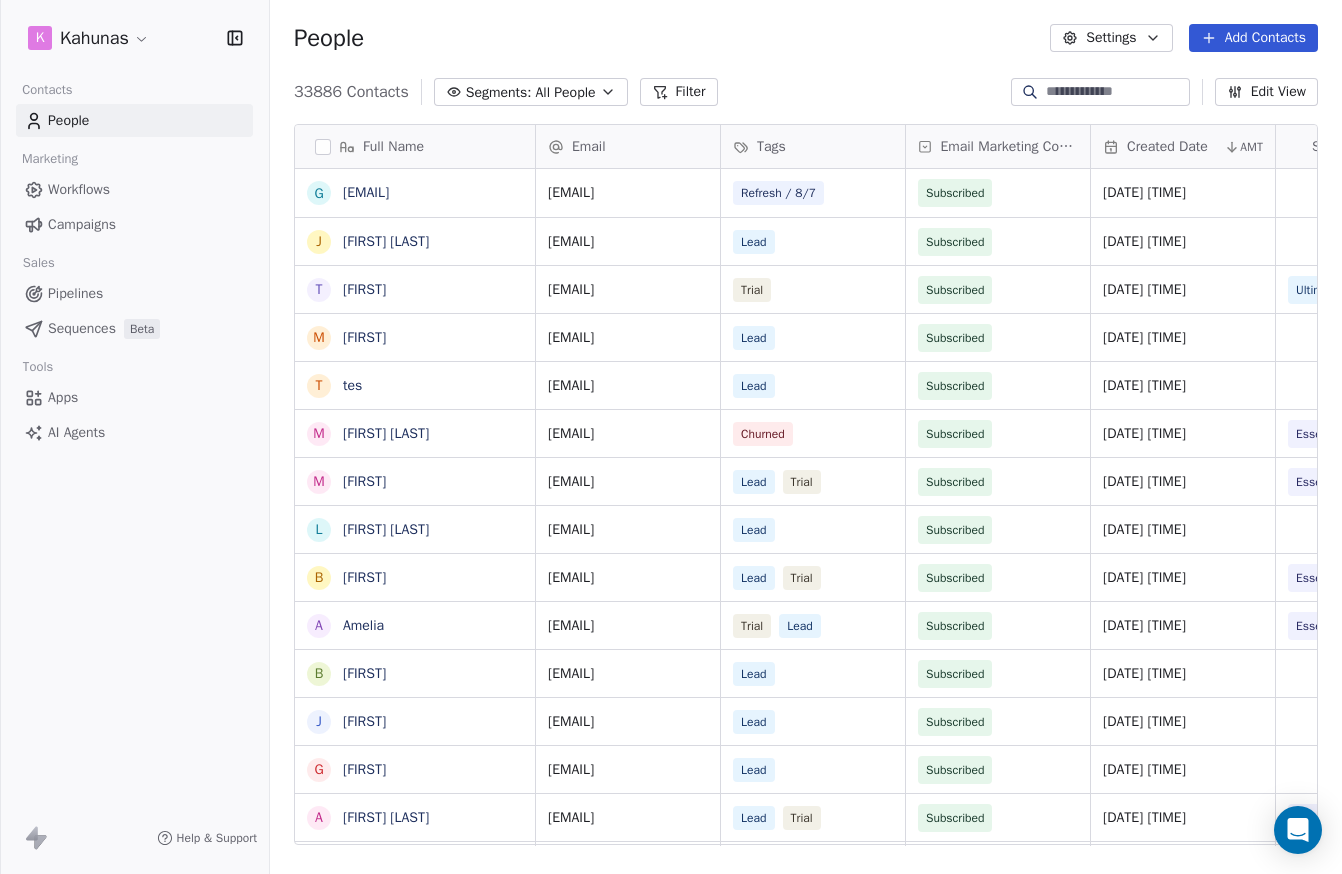click on "Workflows" at bounding box center (79, 189) 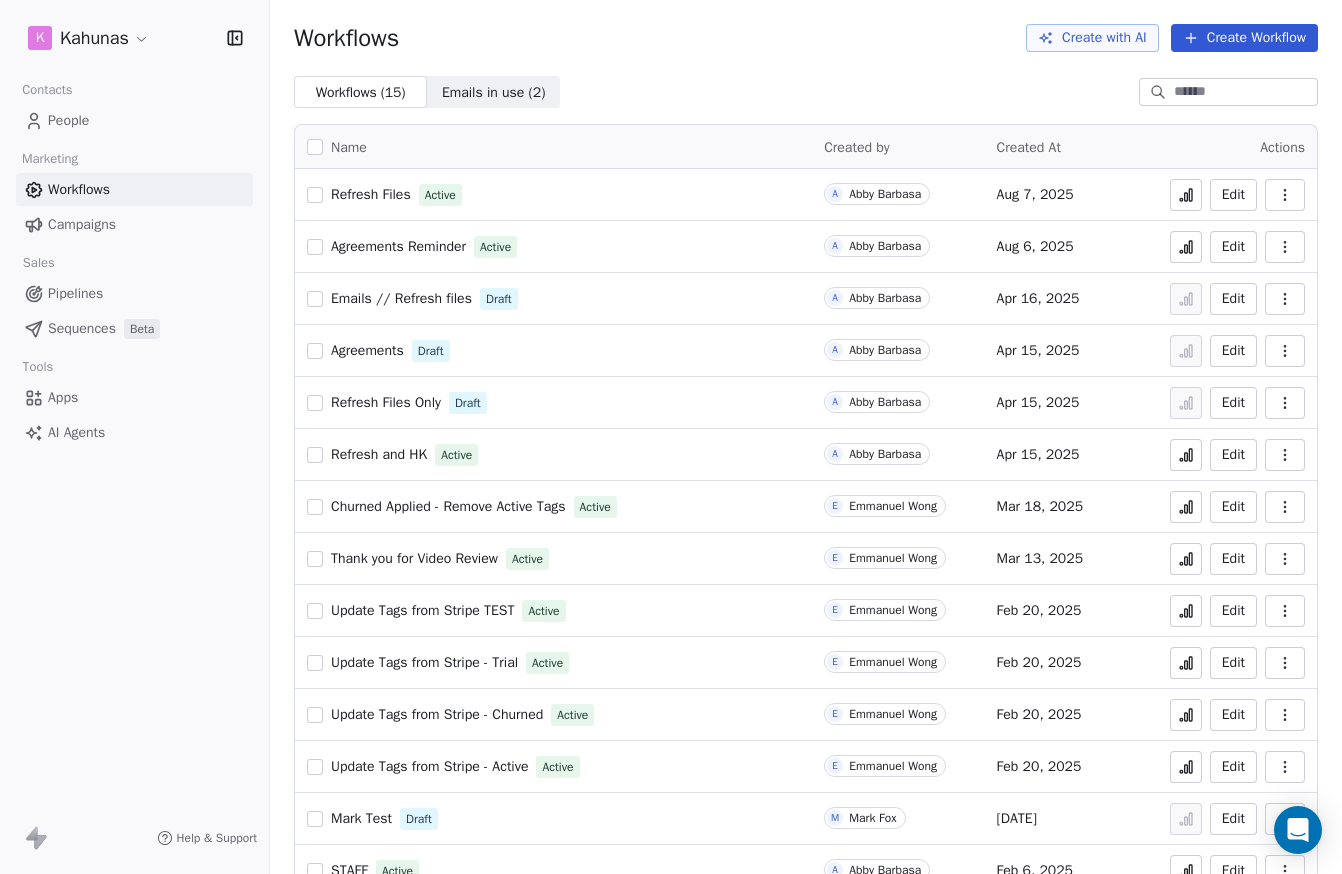 click on "Refresh Files" at bounding box center [371, 194] 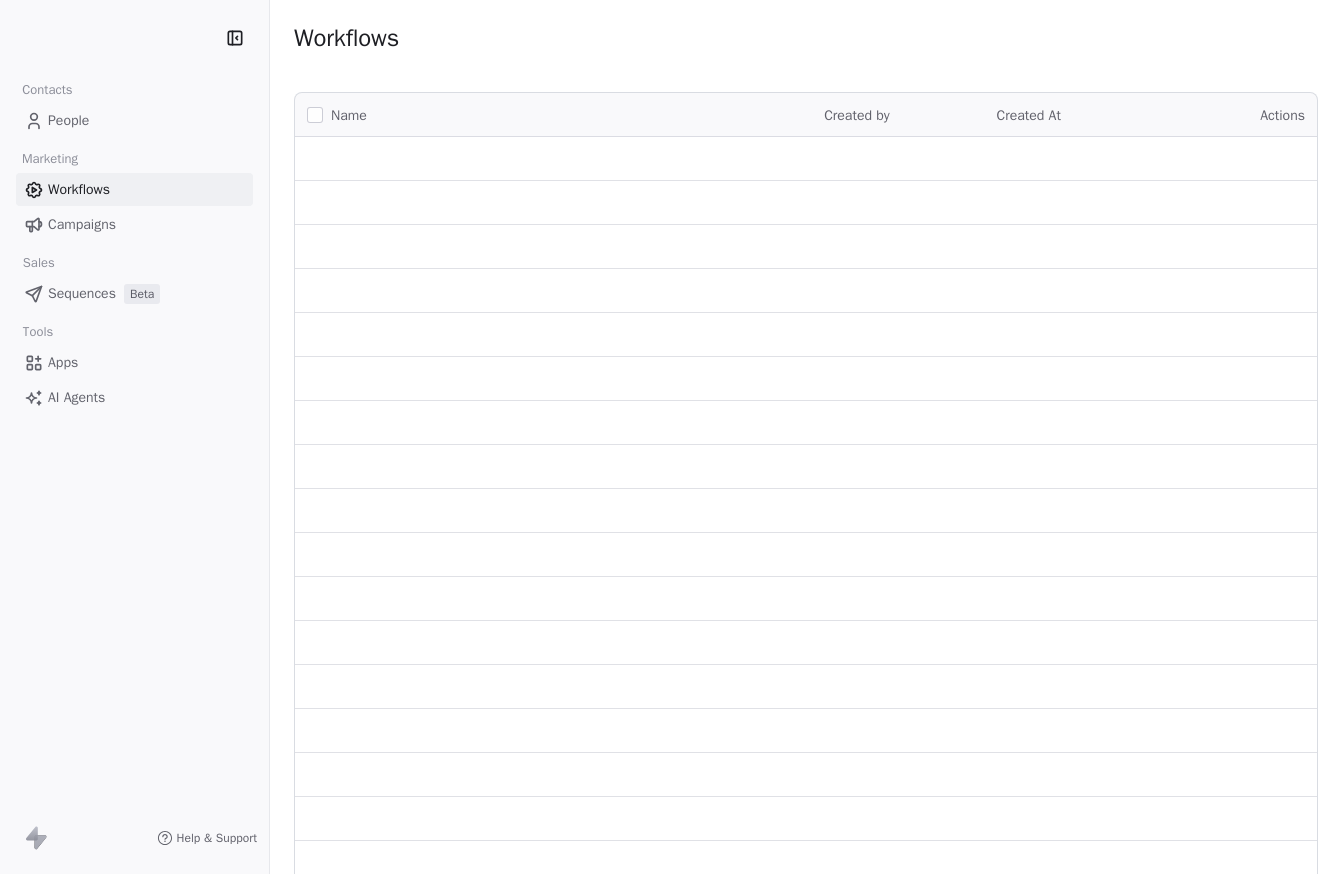 scroll, scrollTop: 0, scrollLeft: 0, axis: both 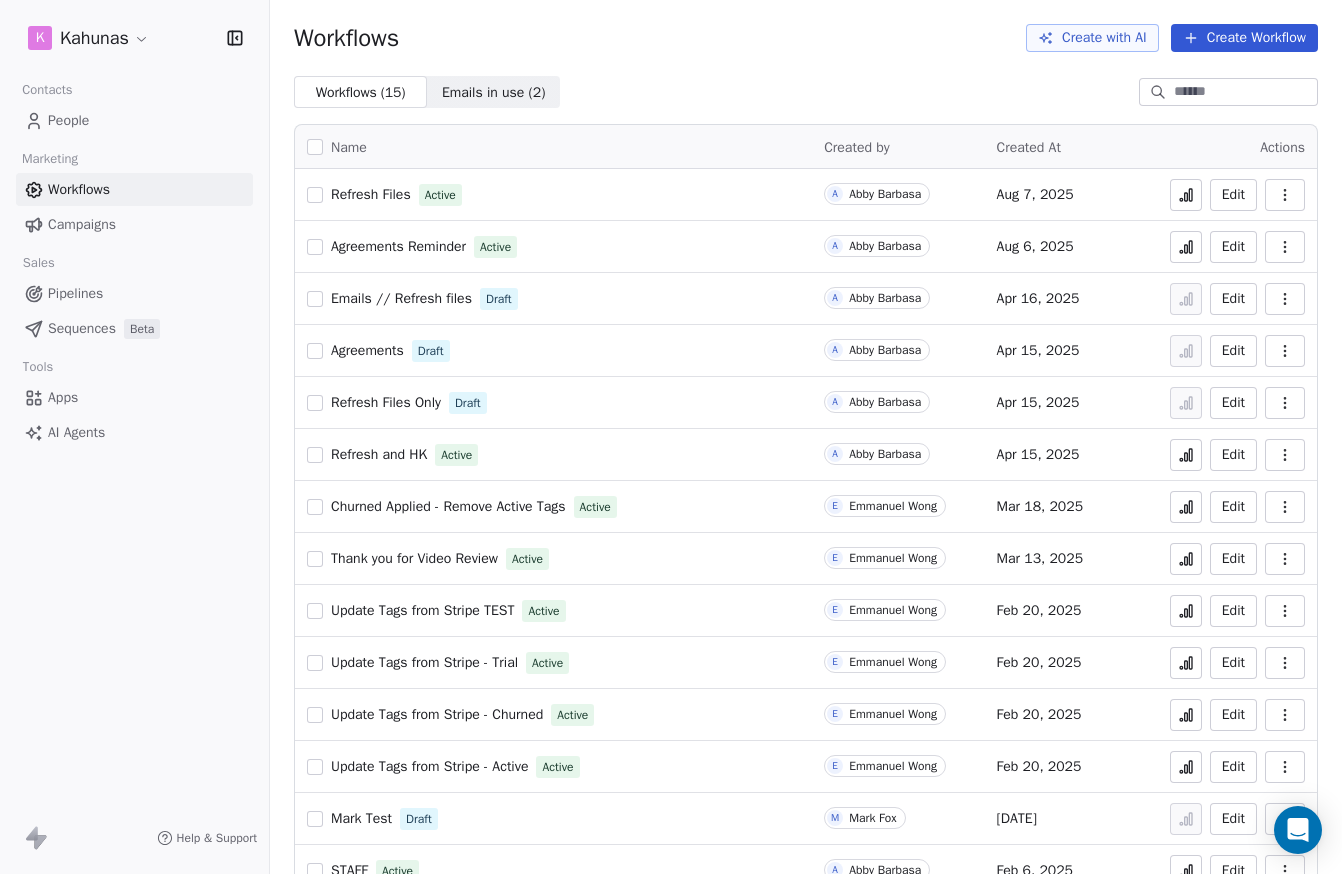 click at bounding box center [1285, 195] 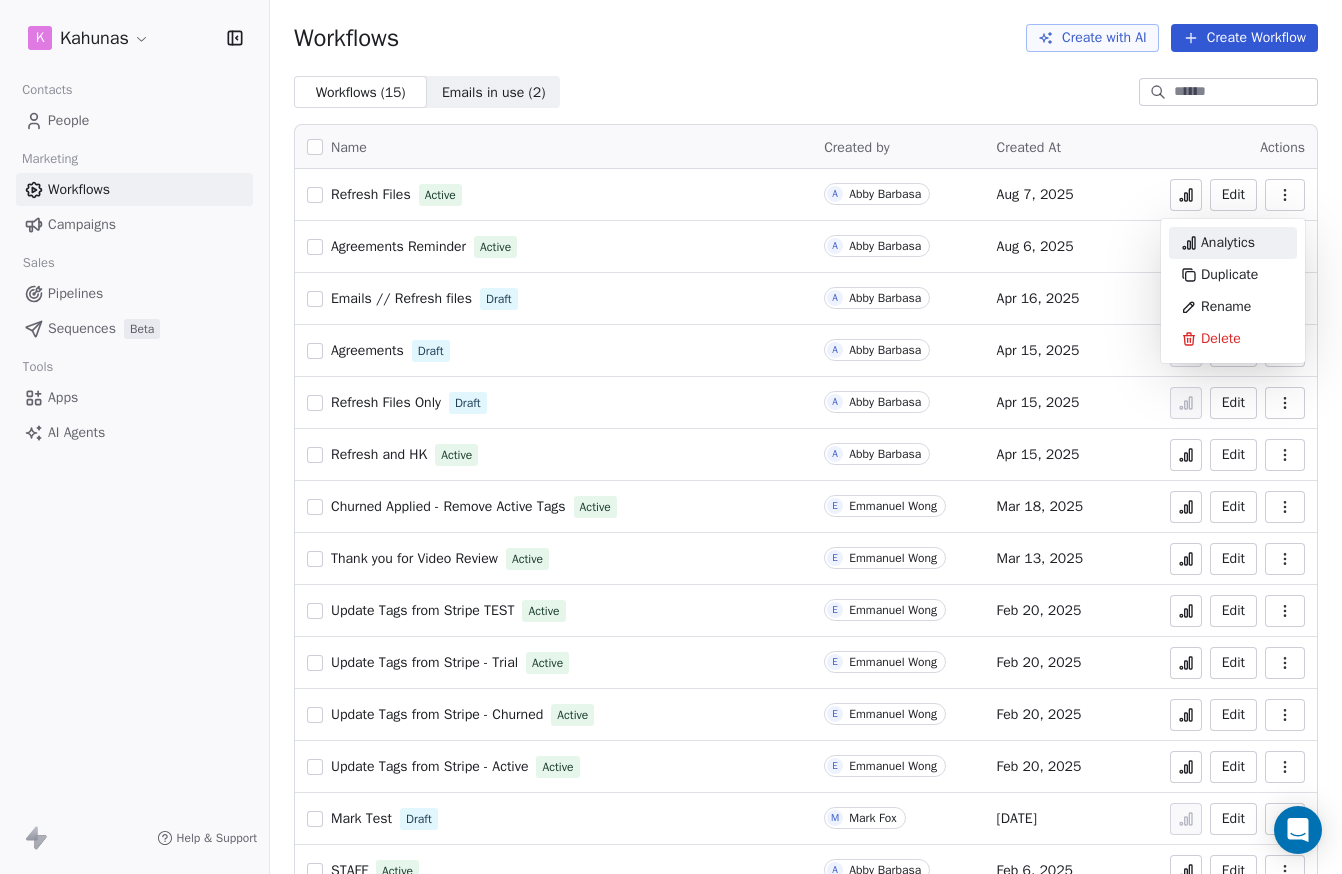 click on "Analytics" at bounding box center [1228, 243] 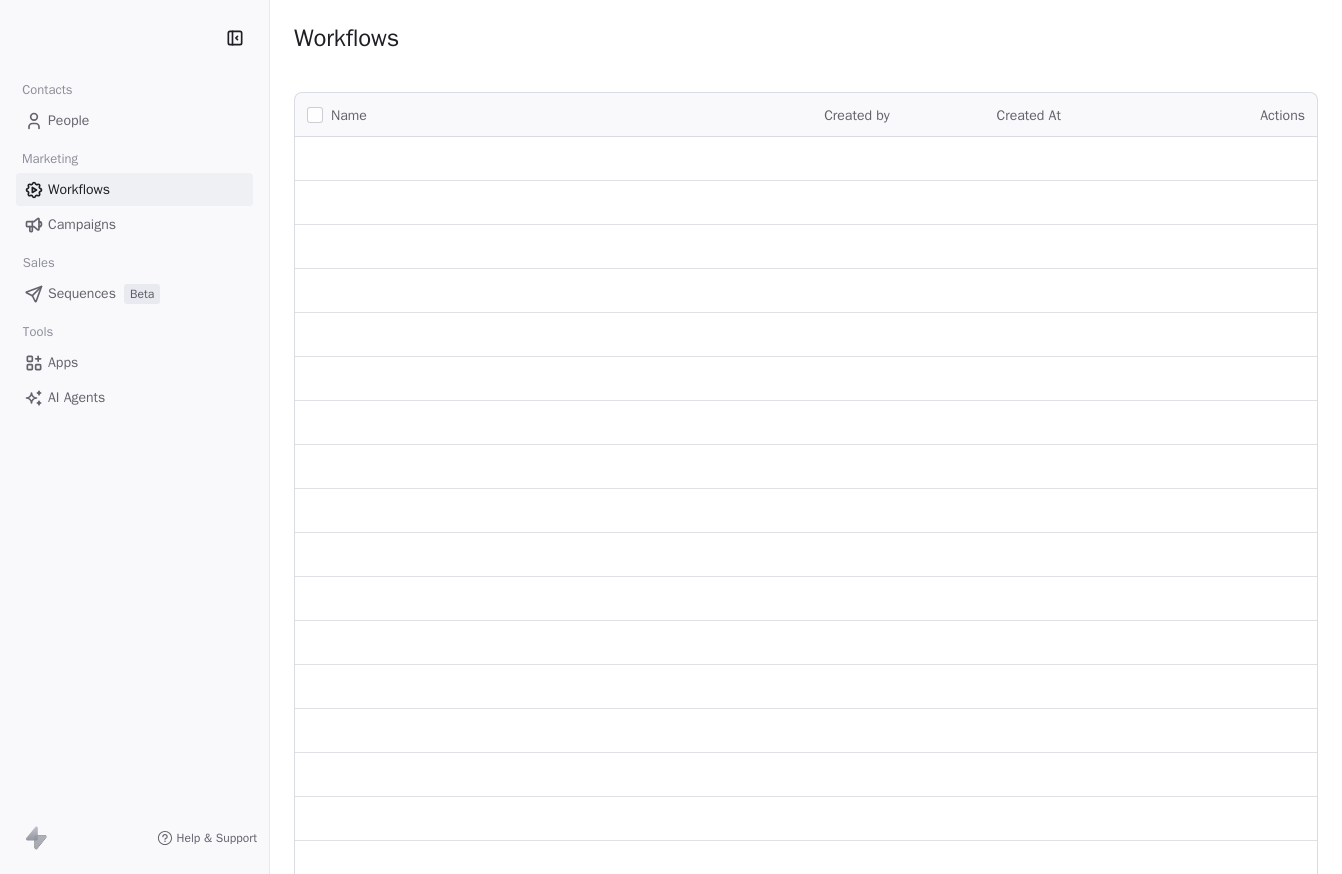 scroll, scrollTop: 0, scrollLeft: 0, axis: both 